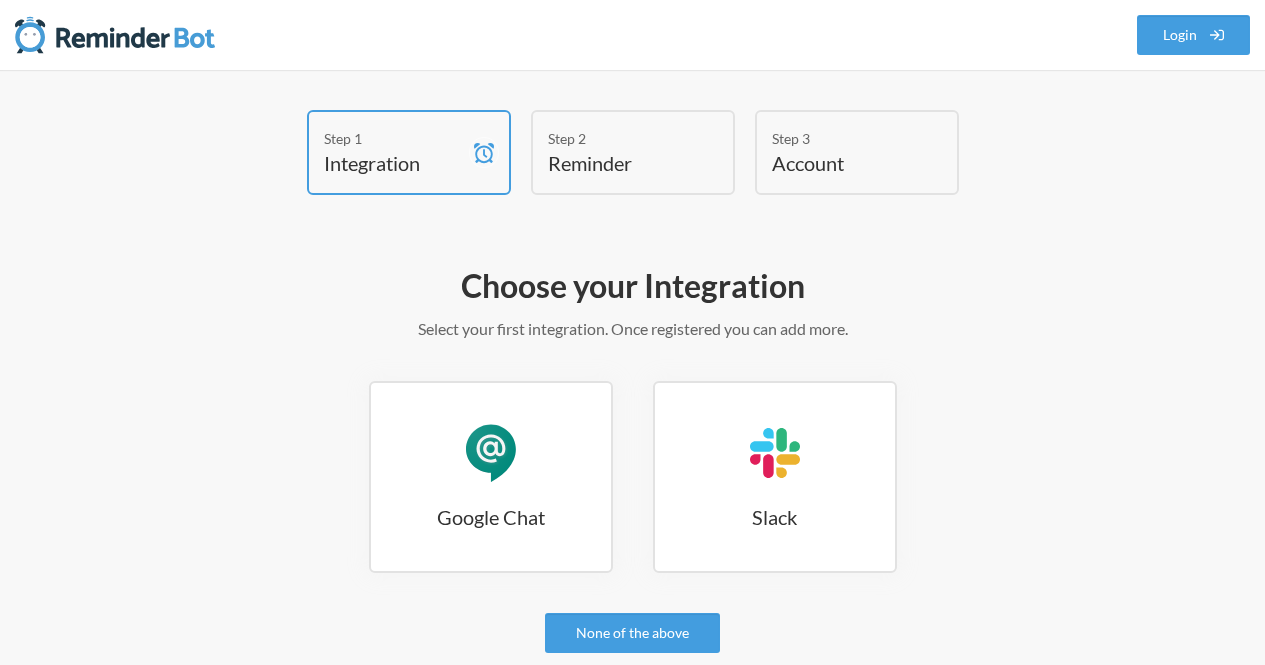 scroll, scrollTop: 0, scrollLeft: 0, axis: both 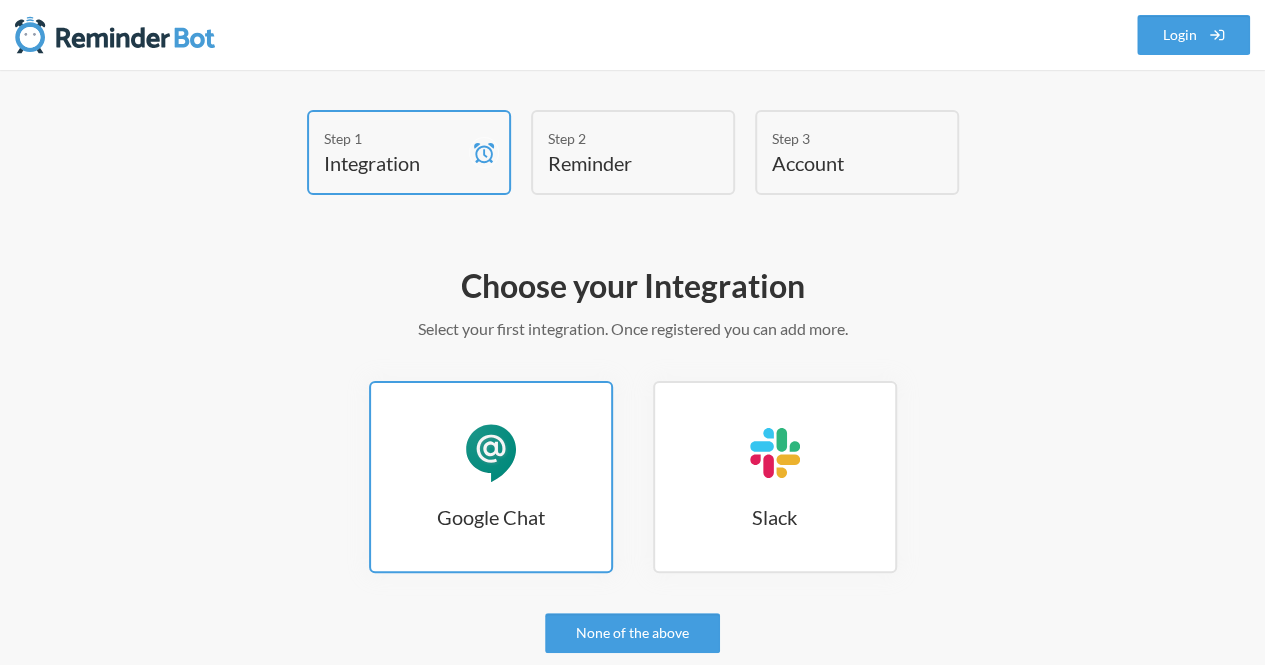 click on "Google Chat   Google Chat" at bounding box center [491, 477] 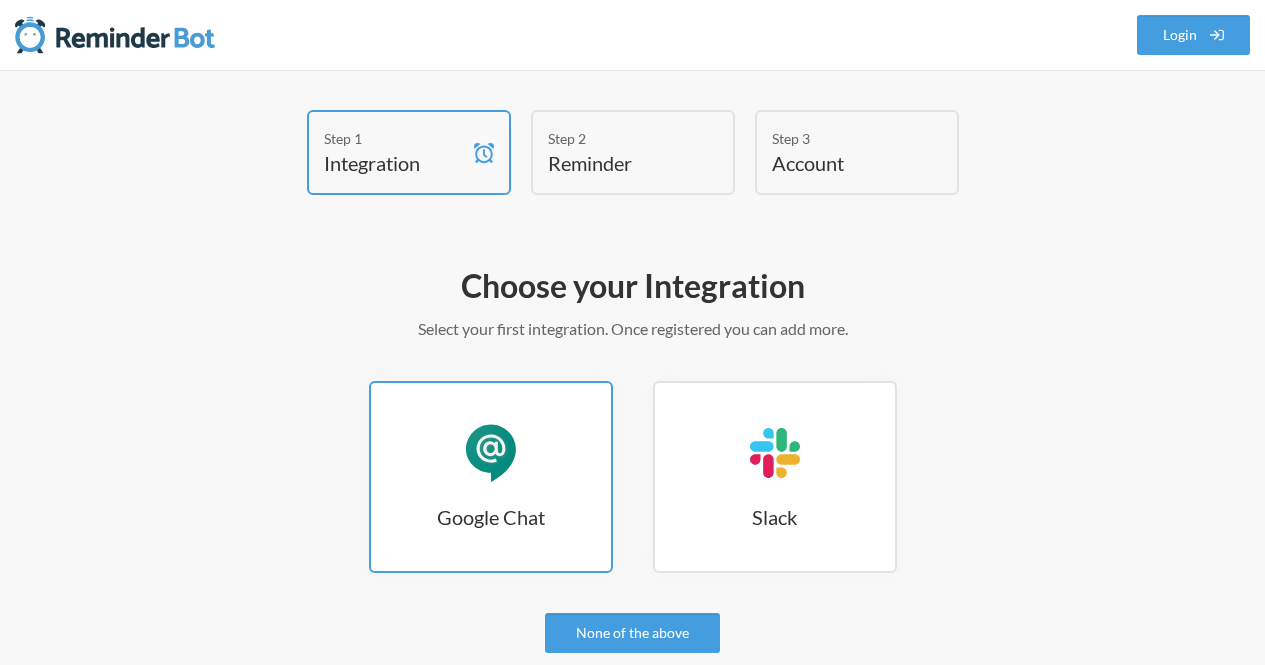 scroll, scrollTop: 0, scrollLeft: 0, axis: both 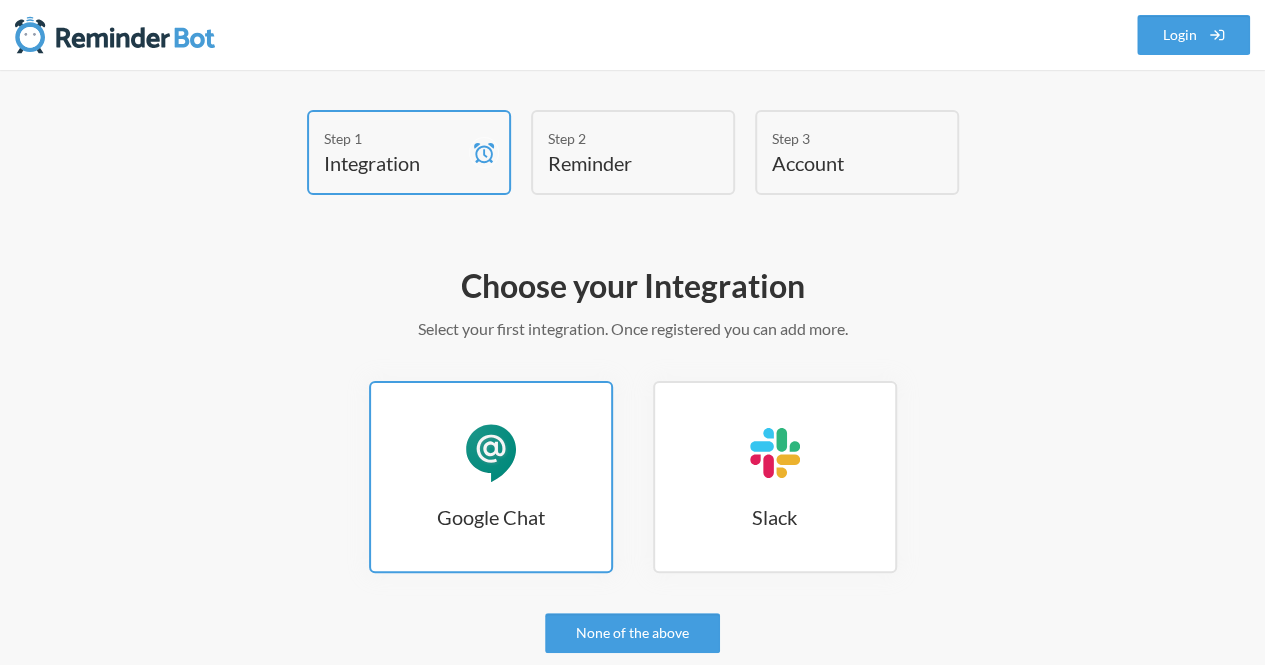 click on "Google Chat   Google Chat" at bounding box center (491, 477) 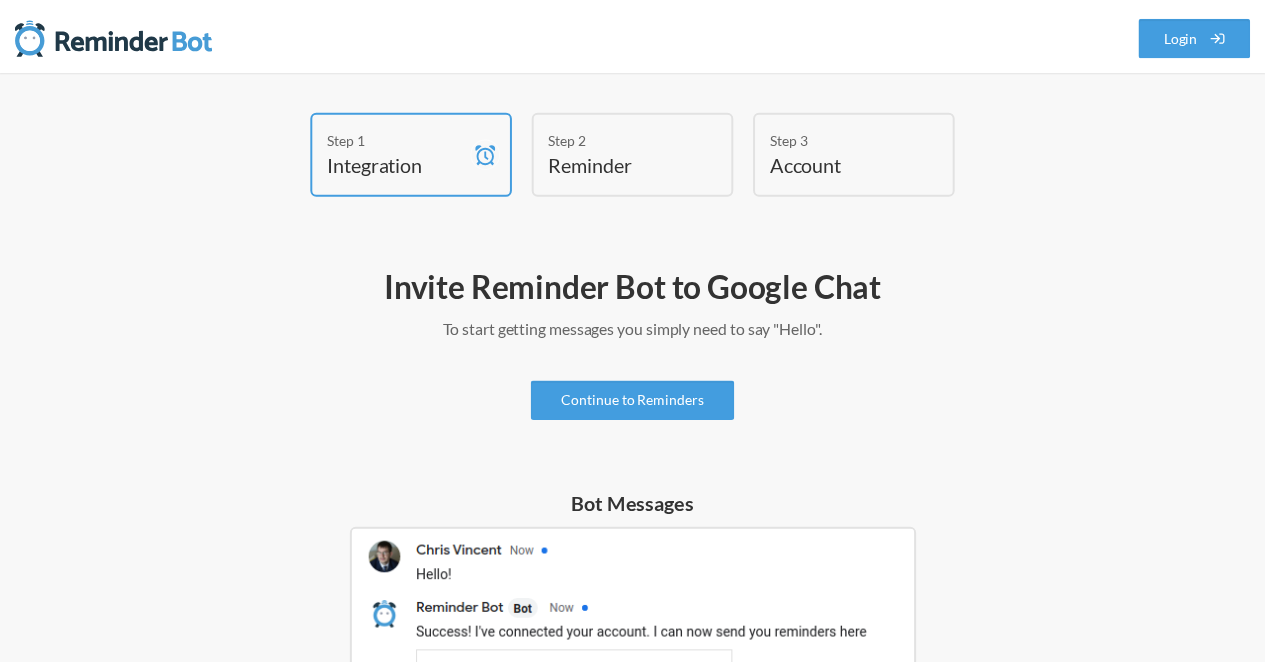 scroll, scrollTop: 0, scrollLeft: 0, axis: both 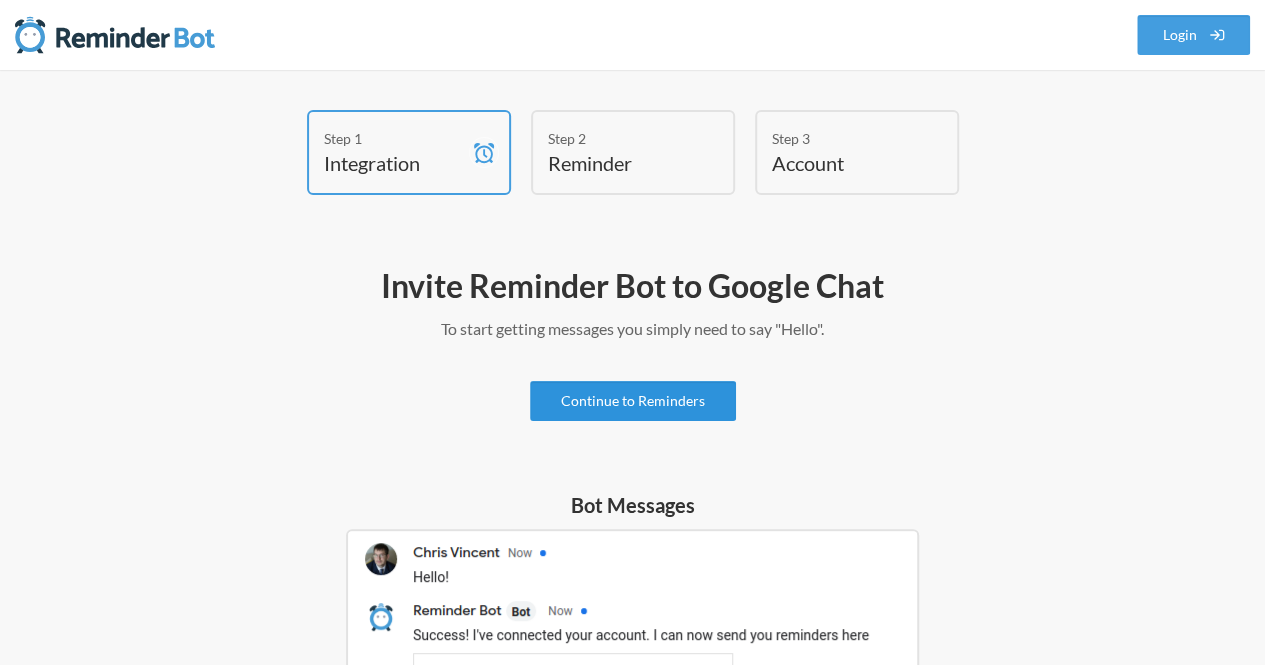 click on "Continue to Reminders" at bounding box center [633, 401] 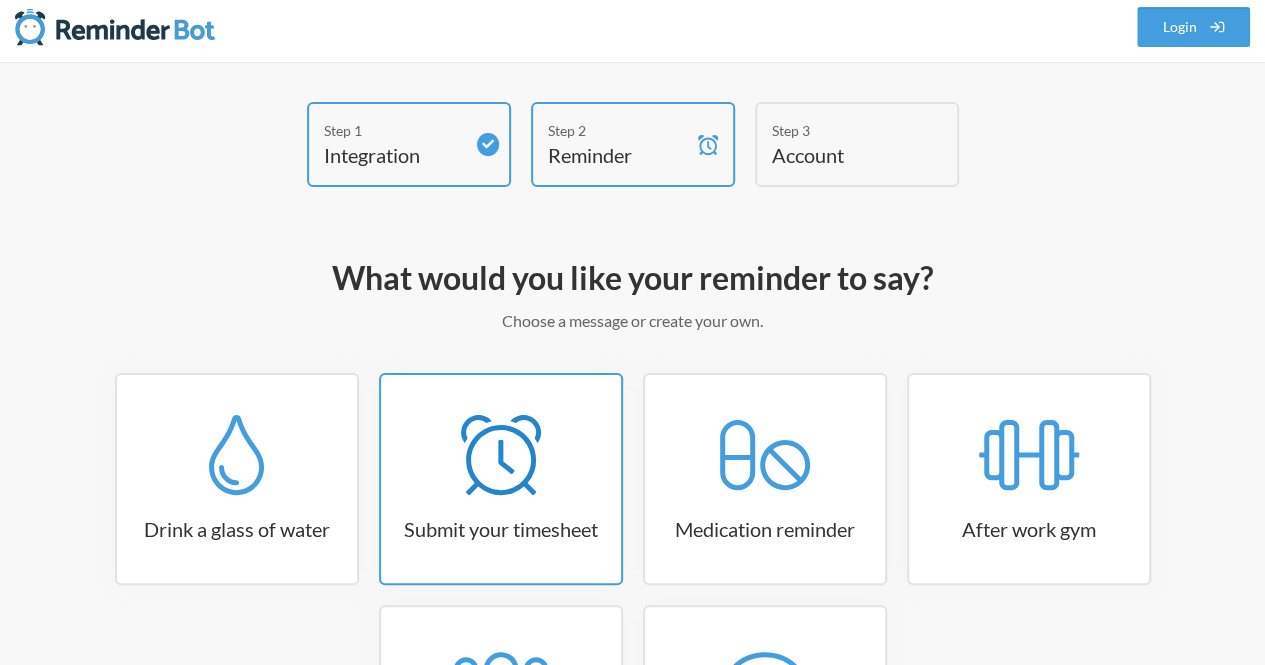 scroll, scrollTop: 269, scrollLeft: 0, axis: vertical 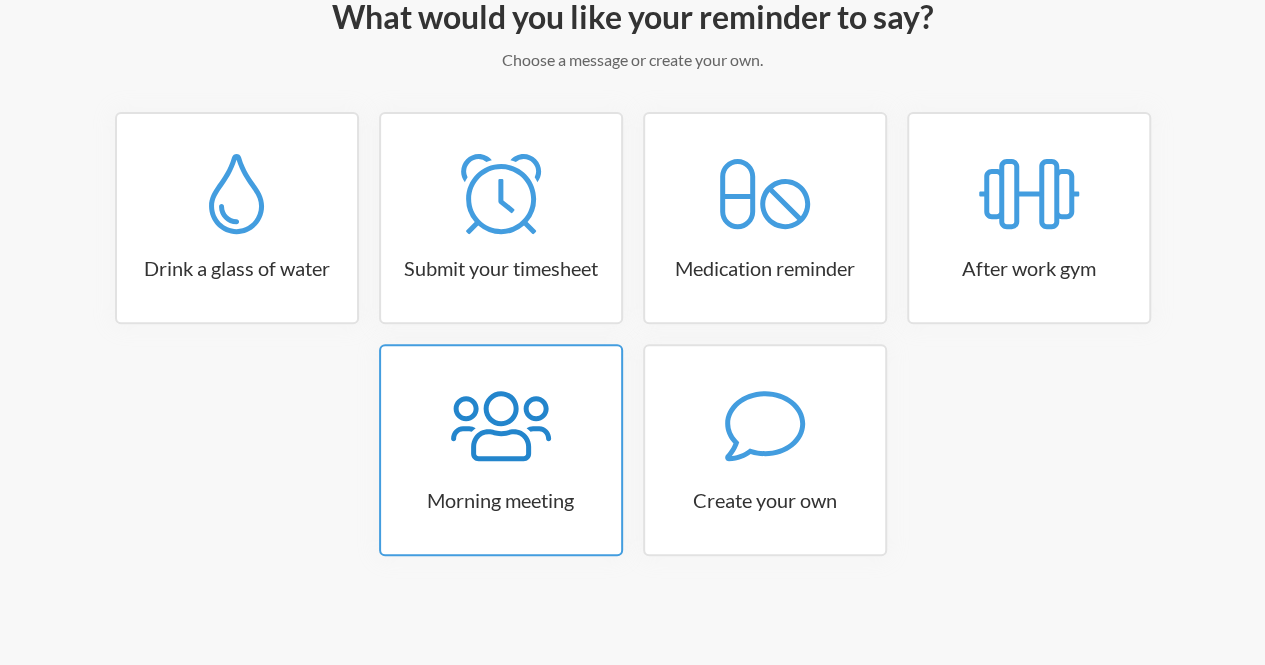 click 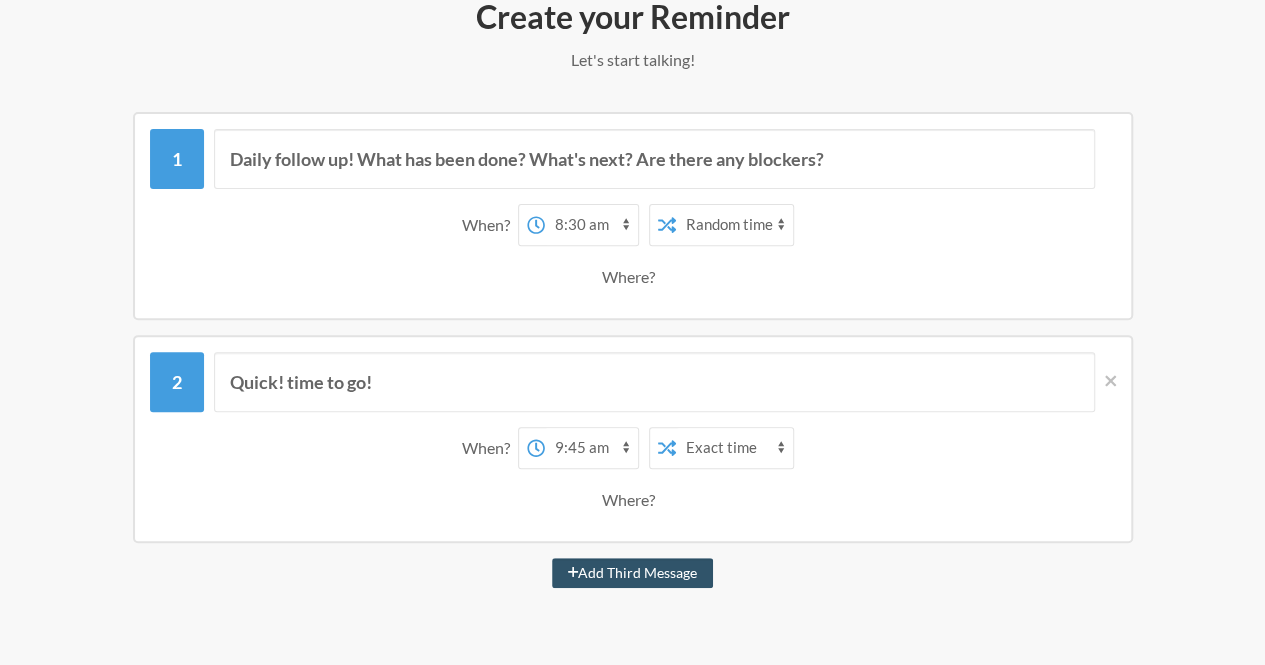 click on "12:00 am 12:15 am 12:30 am 12:45 am 1:00 am 1:15 am 1:30 am 1:45 am 2:00 am 2:15 am 2:30 am 2:45 am 3:00 am 3:15 am 3:30 am 3:45 am 4:00 am 4:15 am 4:30 am 4:45 am 5:00 am 5:15 am 5:30 am 5:45 am 6:00 am 6:15 am 6:30 am 6:45 am 7:00 am 7:15 am 7:30 am 7:45 am 8:00 am 8:15 am 8:30 am 8:45 am 9:00 am 9:15 am 9:30 am 9:45 am 10:00 am 10:15 am 10:30 am 10:45 am 11:00 am 11:15 am 11:30 am 11:45 am 12:00 pm 12:15 pm 12:30 pm 12:45 pm 1:00 pm 1:15 pm 1:30 pm 1:45 pm 2:00 pm 2:15 pm 2:30 pm 2:45 pm 3:00 pm 3:15 pm 3:30 pm 3:45 pm 4:00 pm 4:15 pm 4:30 pm 4:45 pm 5:00 pm 5:15 pm 5:30 pm 5:45 pm 6:00 pm 6:15 pm 6:30 pm 6:45 pm 7:00 pm 7:15 pm 7:30 pm 7:45 pm 8:00 pm 8:15 pm 8:30 pm 8:45 pm 9:00 pm 9:15 pm 9:30 pm 9:45 pm 10:00 pm 10:15 pm 10:30 pm 10:45 pm 11:00 pm 11:15 pm 11:30 pm 11:45 pm" at bounding box center [591, 225] 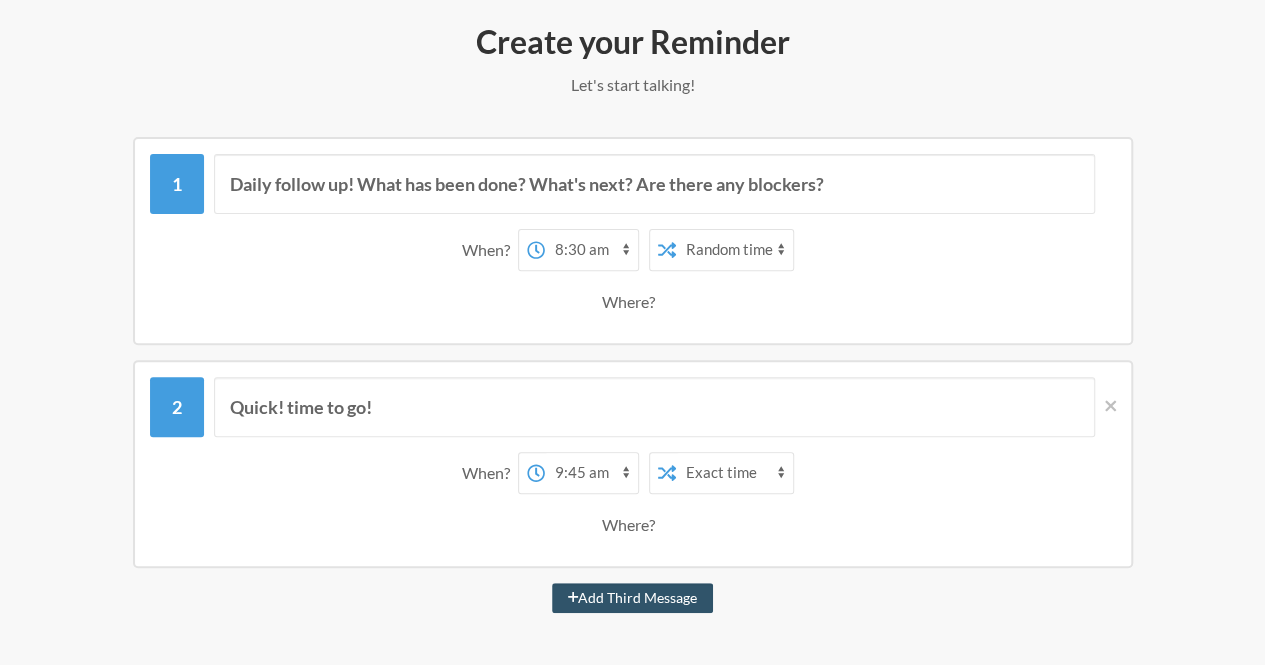 scroll, scrollTop: 0, scrollLeft: 0, axis: both 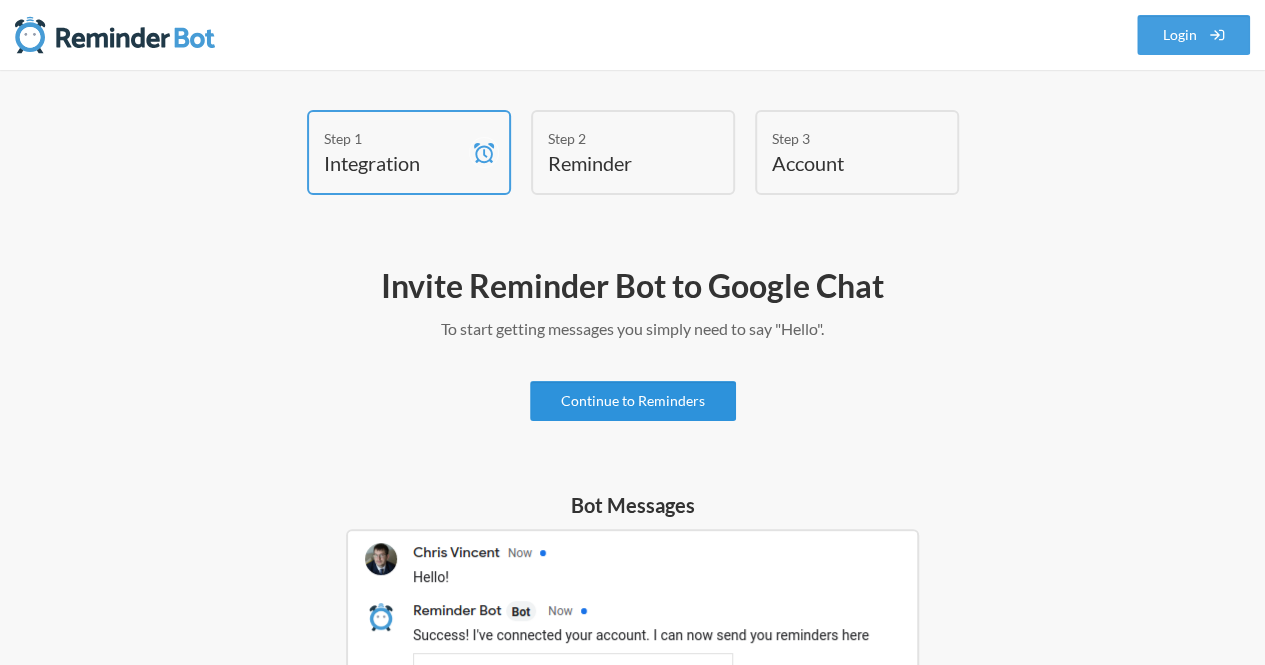 click on "Continue to Reminders" at bounding box center (633, 401) 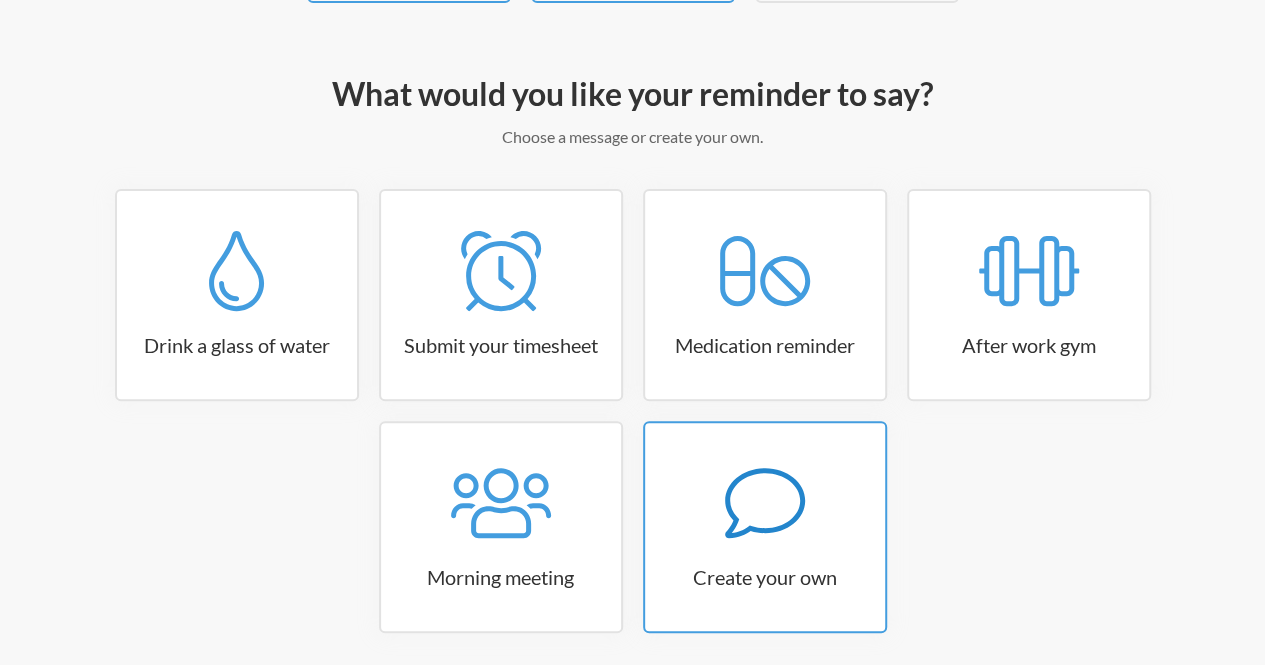 scroll, scrollTop: 269, scrollLeft: 0, axis: vertical 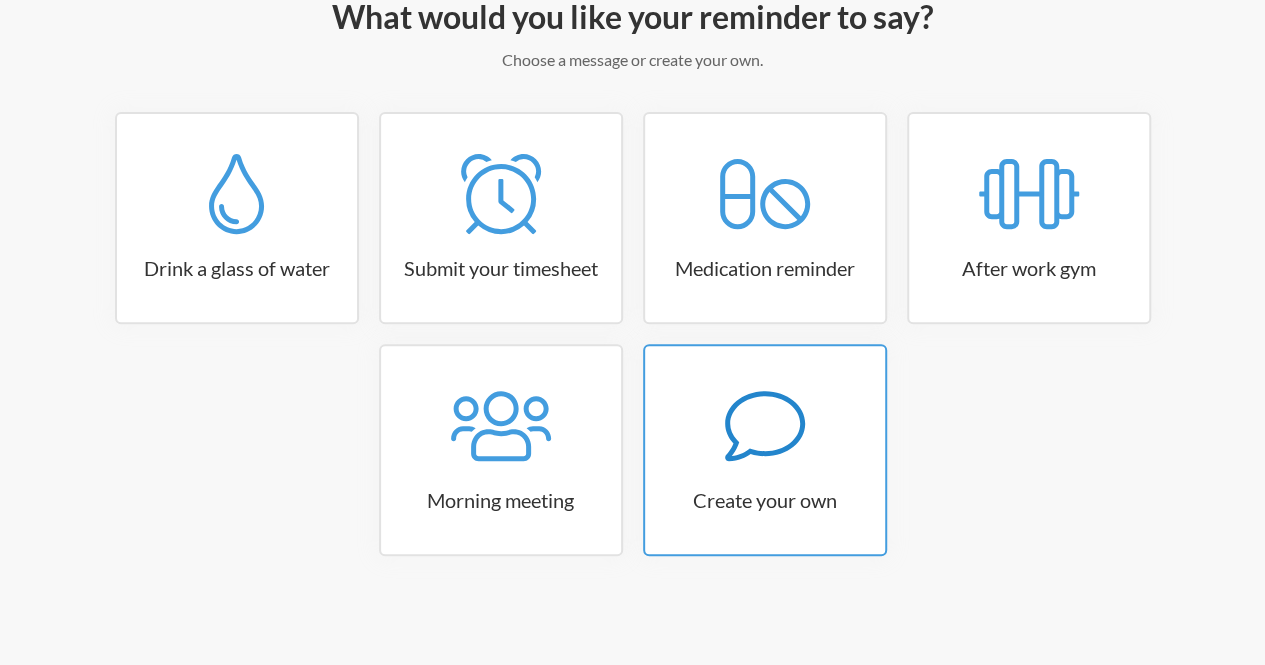 click 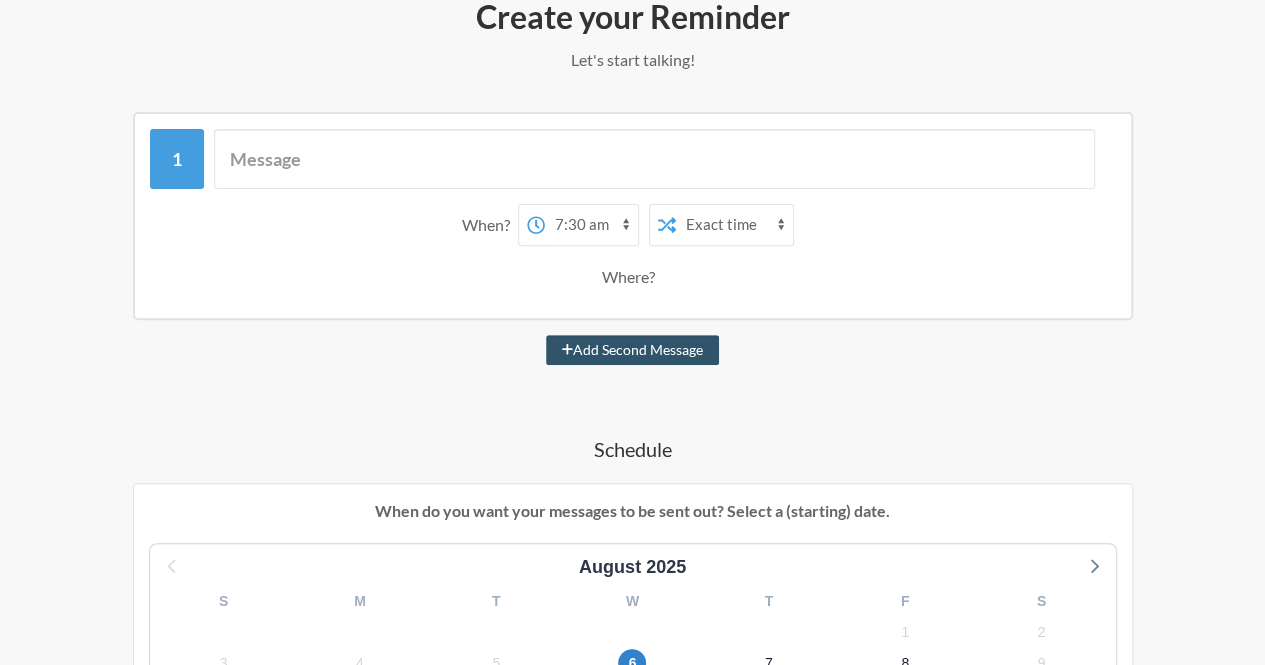 click on "12:00 am 12:15 am 12:30 am 12:45 am 1:00 am 1:15 am 1:30 am 1:45 am 2:00 am 2:15 am 2:30 am 2:45 am 3:00 am 3:15 am 3:30 am 3:45 am 4:00 am 4:15 am 4:30 am 4:45 am 5:00 am 5:15 am 5:30 am 5:45 am 6:00 am 6:15 am 6:30 am 6:45 am 7:00 am 7:15 am 7:30 am 7:45 am 8:00 am 8:15 am 8:30 am 8:45 am 9:00 am 9:15 am 9:30 am 9:45 am 10:00 am 10:15 am 10:30 am 10:45 am 11:00 am 11:15 am 11:30 am 11:45 am 12:00 pm 12:15 pm 12:30 pm 12:45 pm 1:00 pm 1:15 pm 1:30 pm 1:45 pm 2:00 pm 2:15 pm 2:30 pm 2:45 pm 3:00 pm 3:15 pm 3:30 pm 3:45 pm 4:00 pm 4:15 pm 4:30 pm 4:45 pm 5:00 pm 5:15 pm 5:30 pm 5:45 pm 6:00 pm 6:15 pm 6:30 pm 6:45 pm 7:00 pm 7:15 pm 7:30 pm 7:45 pm 8:00 pm 8:15 pm 8:30 pm 8:45 pm 9:00 pm 9:15 pm 9:30 pm 9:45 pm 10:00 pm 10:15 pm 10:30 pm 10:45 pm 11:00 pm 11:15 pm 11:30 pm 11:45 pm" at bounding box center [591, 225] 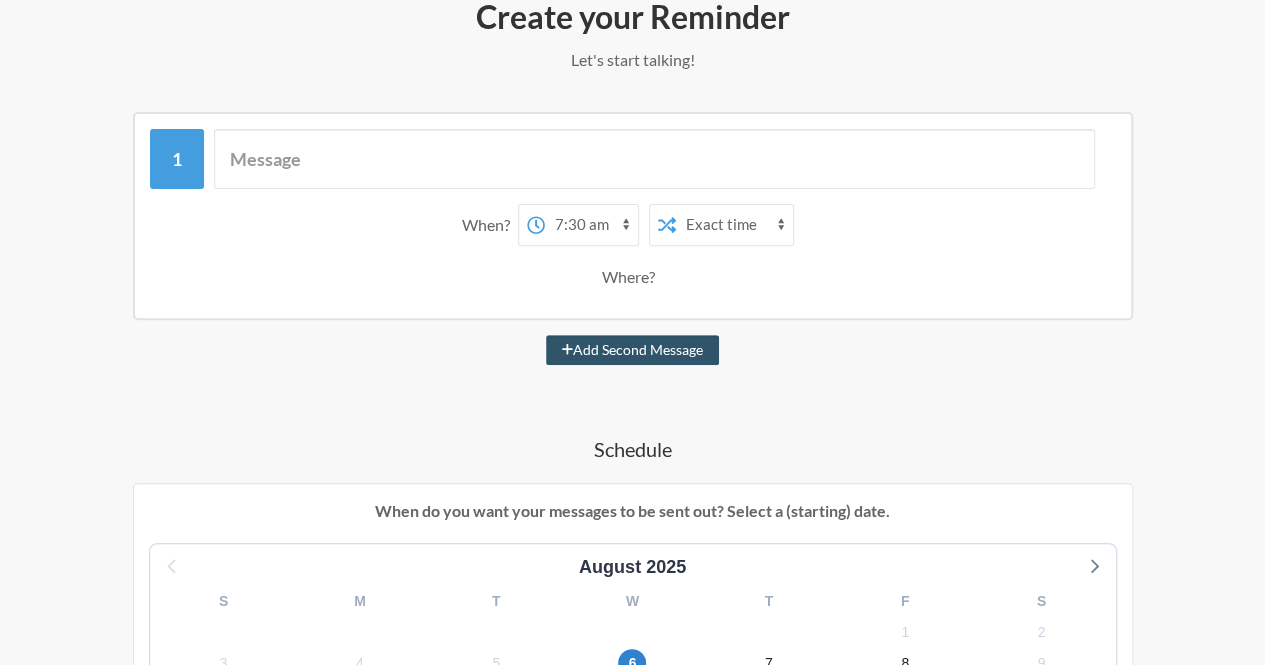 click on "Exact time Random time" at bounding box center (734, 225) 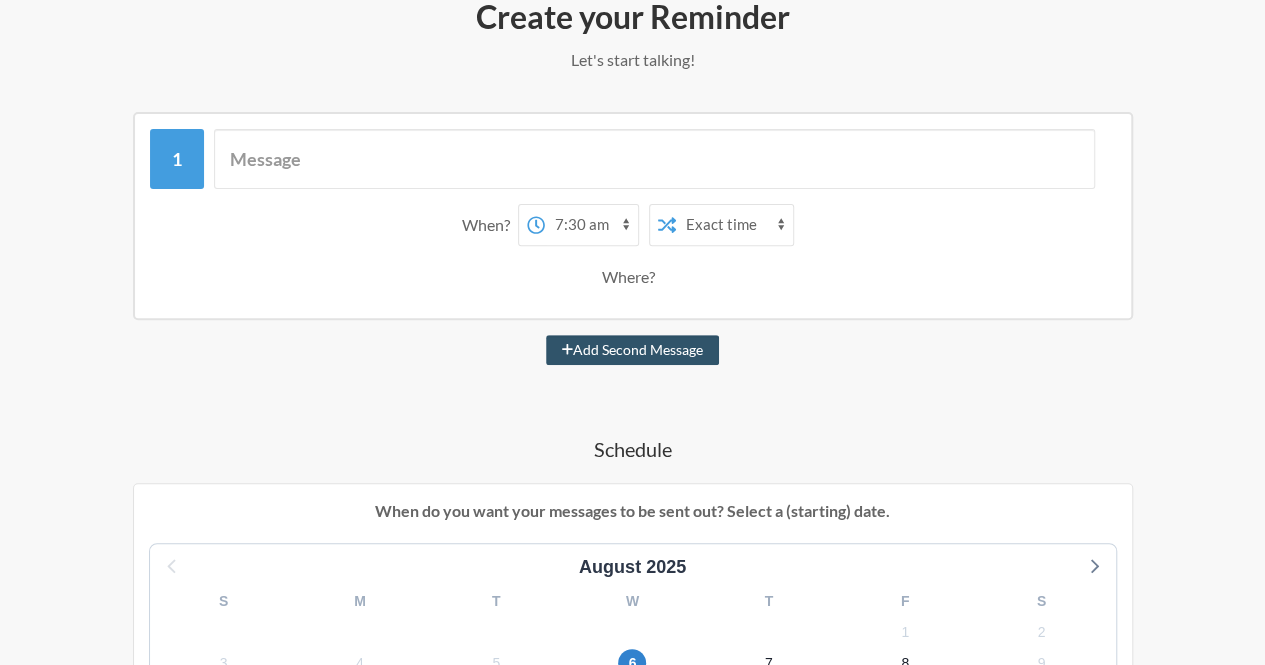 drag, startPoint x: 883, startPoint y: 240, endPoint x: 761, endPoint y: 262, distance: 123.967735 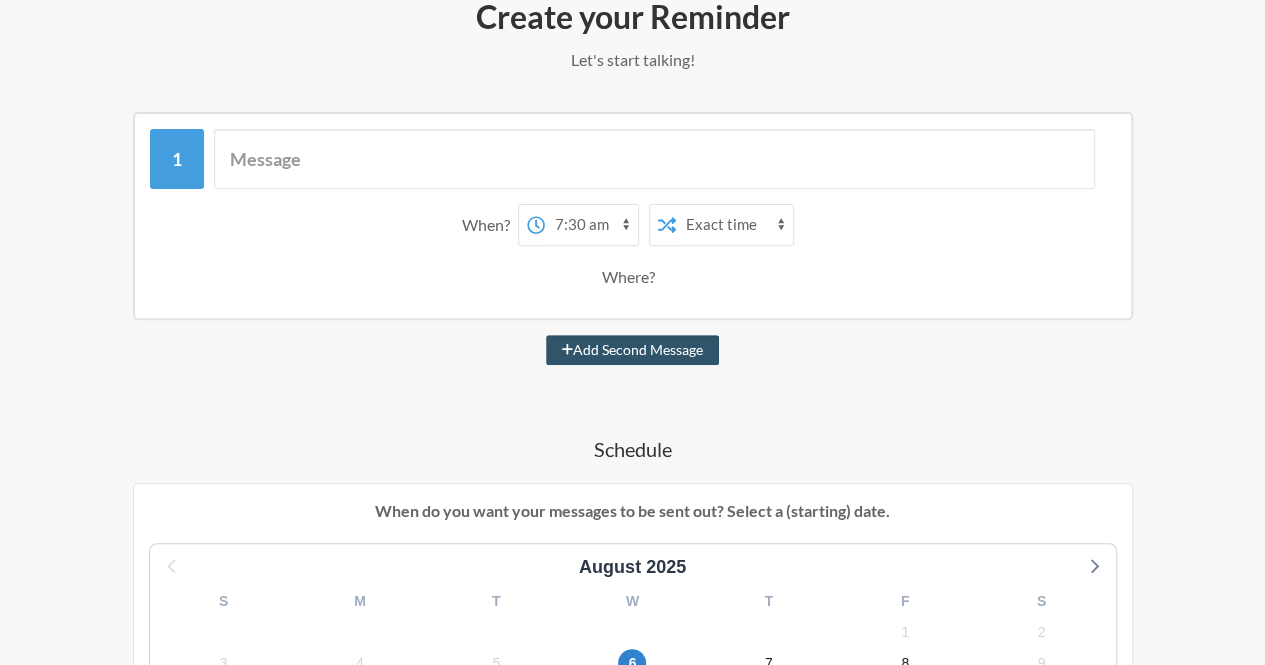 click on "When?     12:00 am 12:15 am 12:30 am 12:45 am 1:00 am 1:15 am 1:30 am 1:45 am 2:00 am 2:15 am 2:30 am 2:45 am 3:00 am 3:15 am 3:30 am 3:45 am 4:00 am 4:15 am 4:30 am 4:45 am 5:00 am 5:15 am 5:30 am 5:45 am 6:00 am 6:15 am 6:30 am 6:45 am 7:00 am 7:15 am 7:30 am 7:45 am 8:00 am 8:15 am 8:30 am 8:45 am 9:00 am 9:15 am 9:30 am 9:45 am 10:00 am 10:15 am 10:30 am 10:45 am 11:00 am 11:15 am 11:30 am 11:45 am 12:00 pm 12:15 pm 12:30 pm 12:45 pm 1:00 pm 1:15 pm 1:30 pm 1:45 pm 2:00 pm 2:15 pm 2:30 pm 2:45 pm 3:00 pm 3:15 pm 3:30 pm 3:45 pm 4:00 pm 4:15 pm 4:30 pm 4:45 pm 5:00 pm 5:15 pm 5:30 pm 5:45 pm 6:00 pm 6:15 pm 6:30 pm 6:45 pm 7:00 pm 7:15 pm 7:30 pm 7:45 pm 8:00 pm 8:15 pm 8:30 pm 8:45 pm 9:00 pm 9:15 pm 9:30 pm 9:45 pm 10:00 pm 10:15 pm 10:30 pm 10:45 pm 11:00 pm 11:15 pm 11:30 pm 11:45 pm   on  day 1     12:00 am 12:15 am 12:30 am 12:45 am 1:00 am 1:15 am 1:30 am 1:45 am 2:00 am 2:15 am 2:30 am 2:45 am 3:00 am 3:15 am 3:30 am 3:45 am 4:00 am 4:15 am 4:30 am 4:45 am 5:00 am 5:15 am 5:30 am 5:45 am 6:00 am" at bounding box center (633, 225) 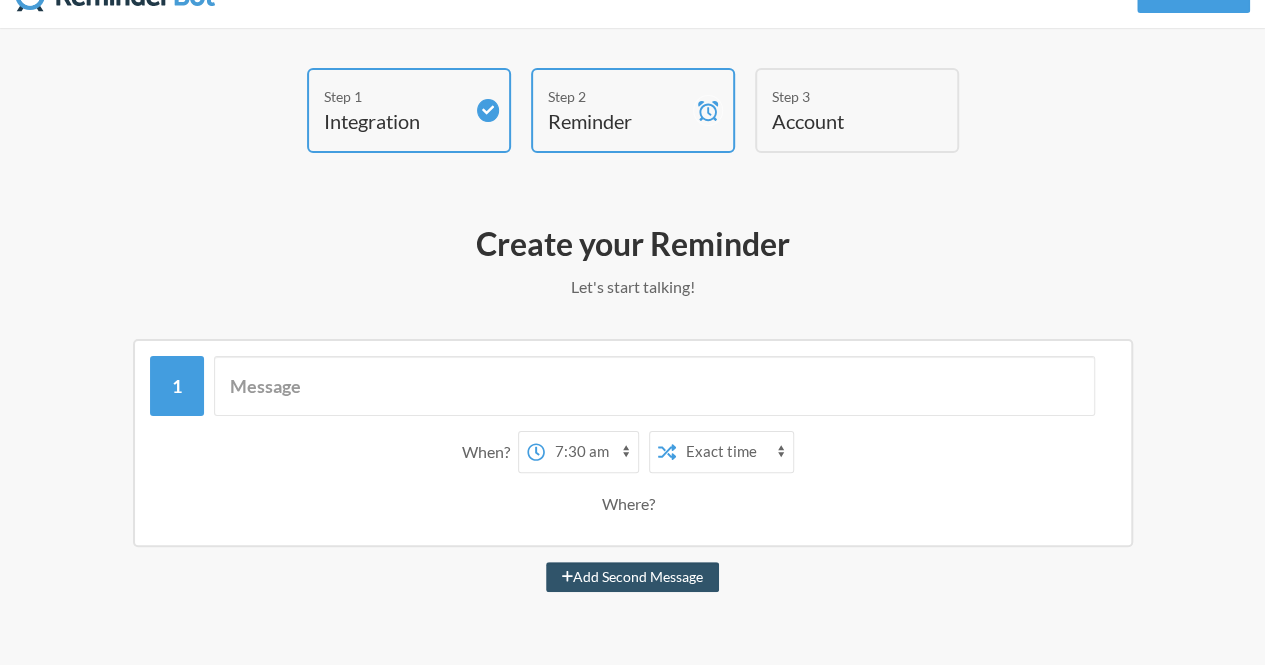 scroll, scrollTop: 0, scrollLeft: 0, axis: both 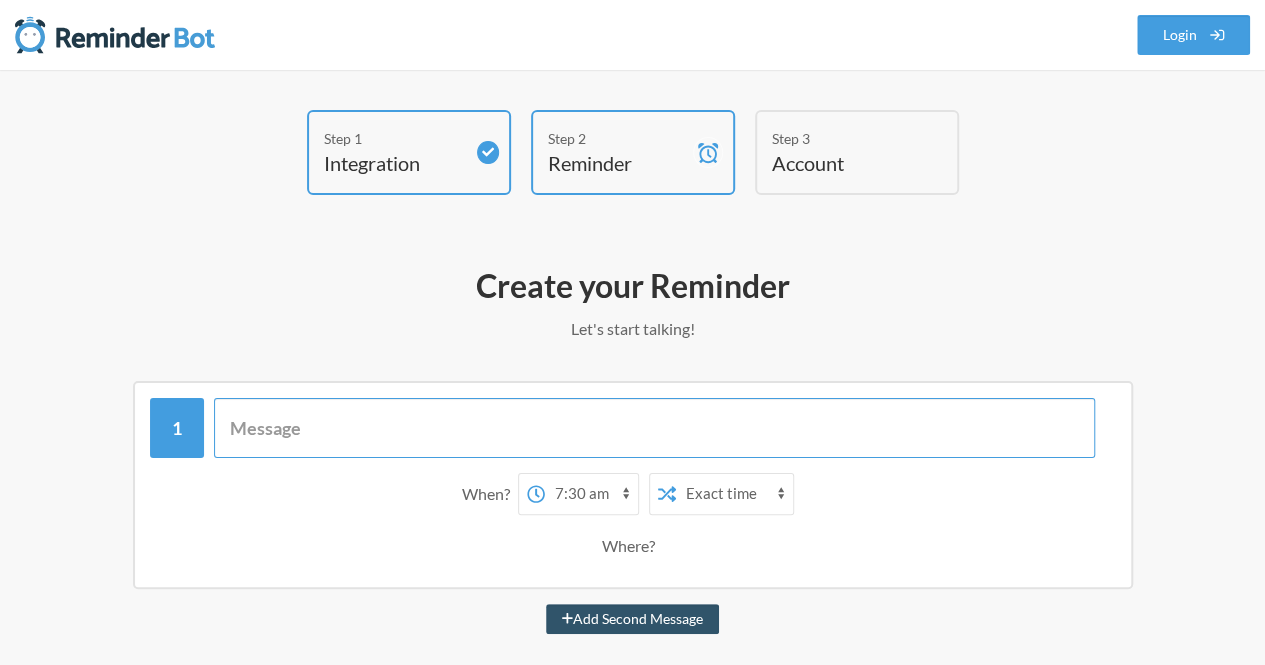 click at bounding box center (654, 428) 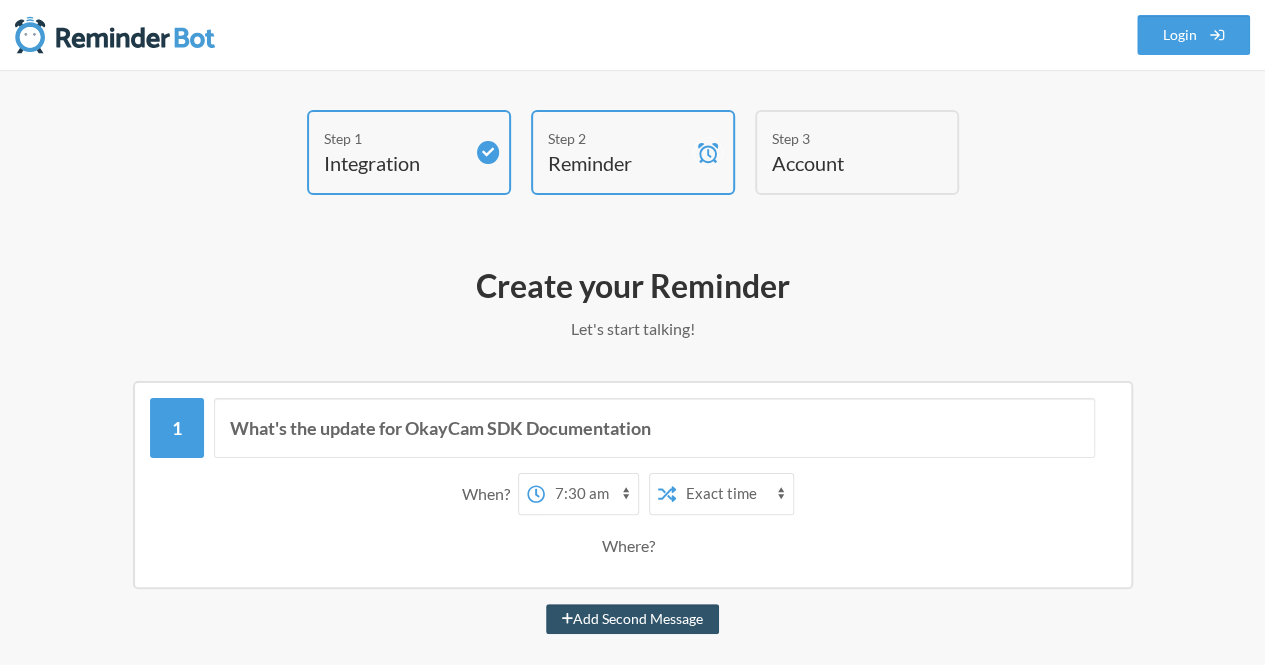 click on "Where?" at bounding box center [632, 546] 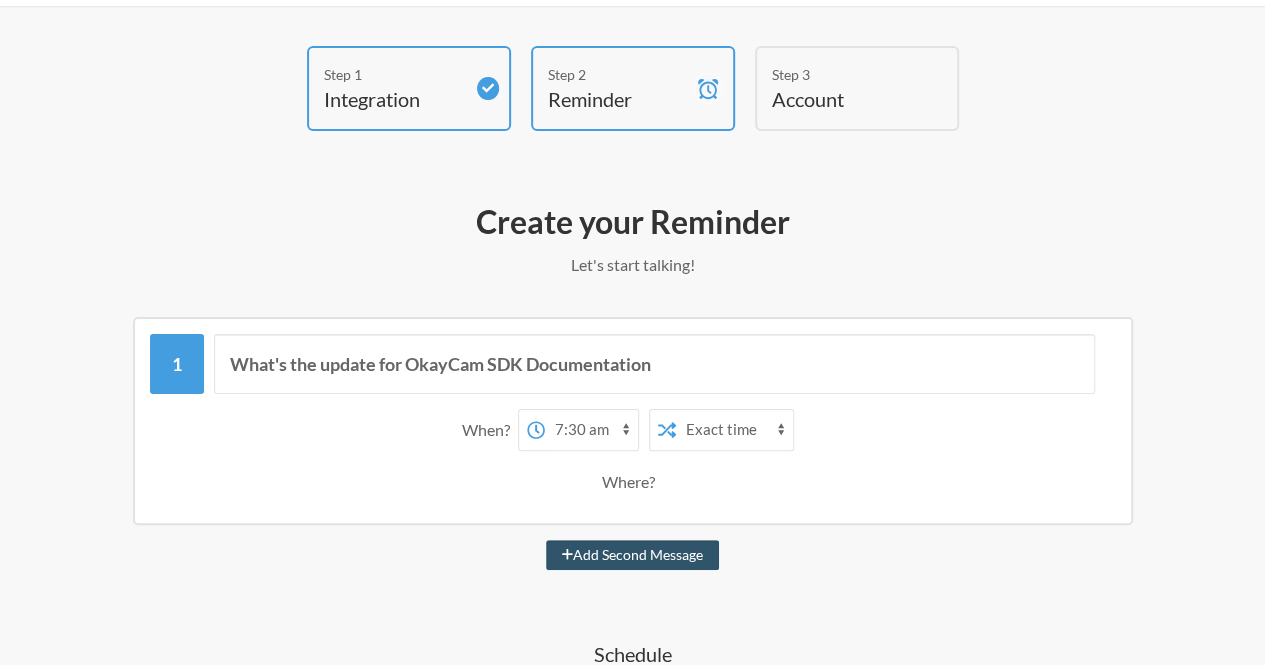 scroll, scrollTop: 200, scrollLeft: 0, axis: vertical 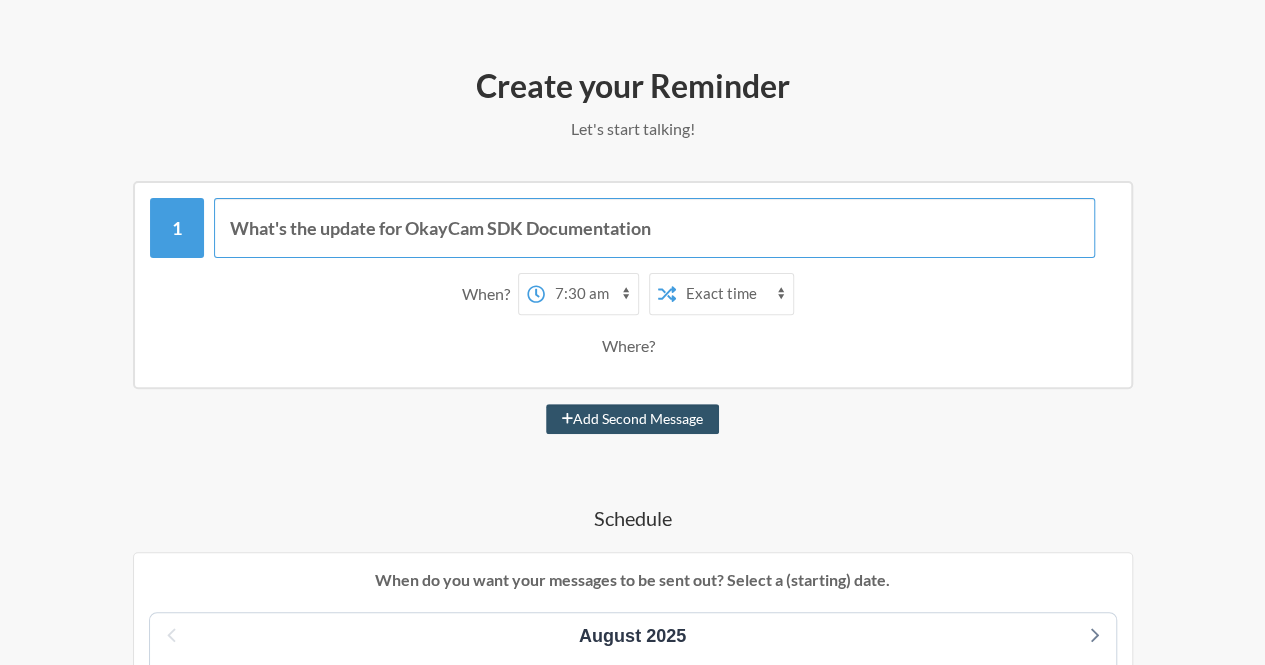 click on "What's the update for OkayCam SDK Documentation" at bounding box center (654, 228) 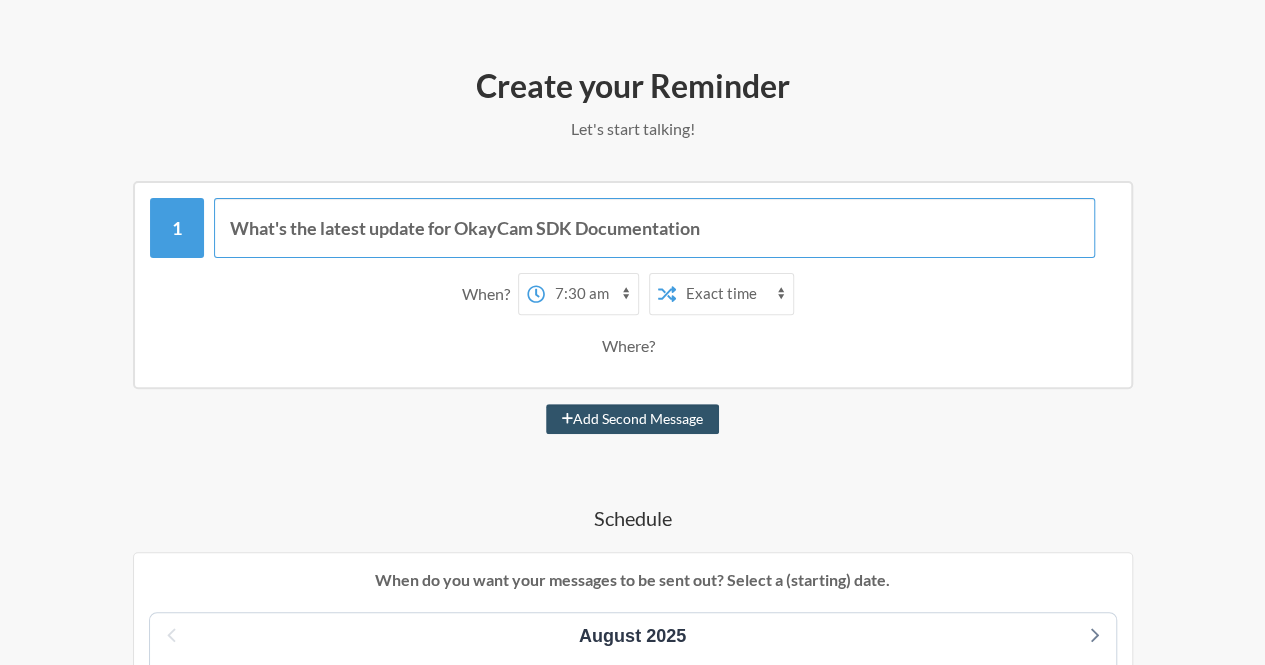 type on "What's the latest update for OkayCam SDK Documentation" 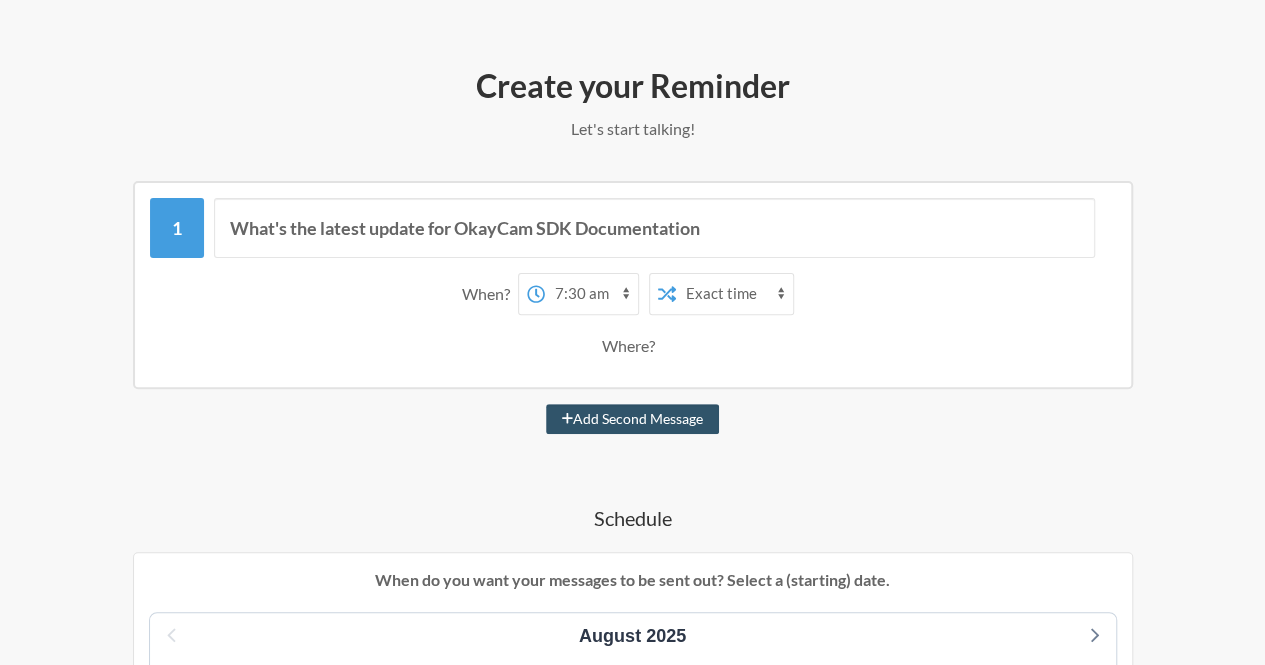click on "Exact time Random time" at bounding box center [734, 294] 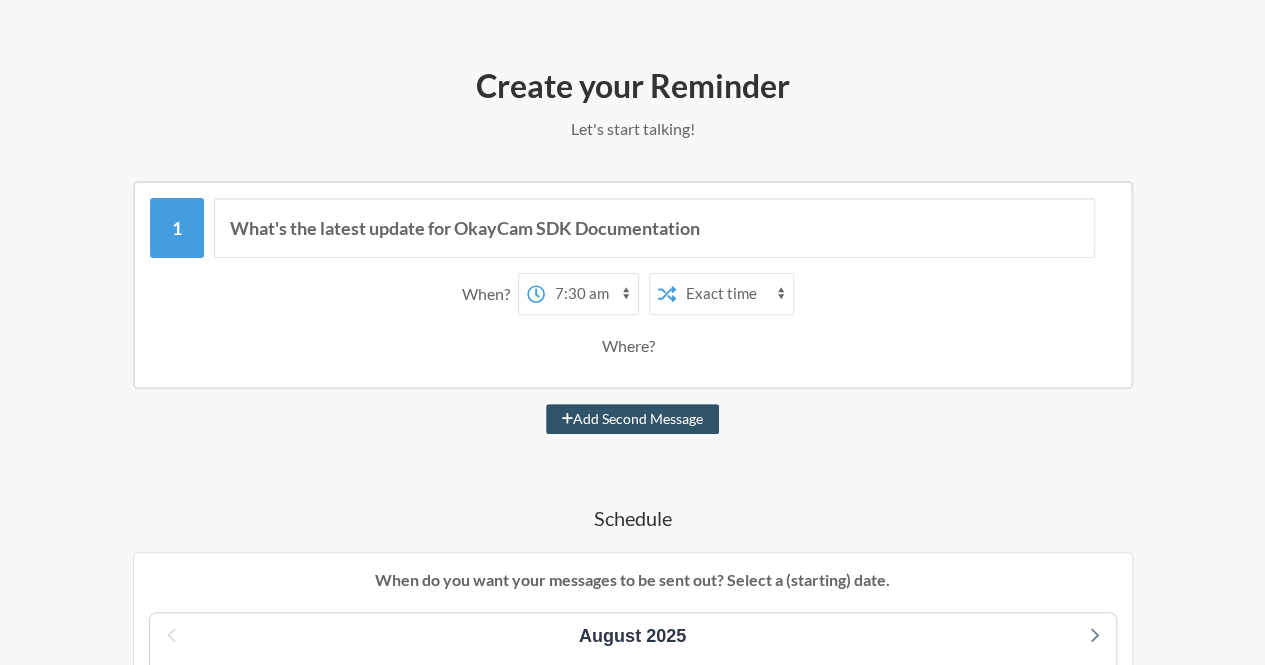 click on "12:00 am 12:15 am 12:30 am 12:45 am 1:00 am 1:15 am 1:30 am 1:45 am 2:00 am 2:15 am 2:30 am 2:45 am 3:00 am 3:15 am 3:30 am 3:45 am 4:00 am 4:15 am 4:30 am 4:45 am 5:00 am 5:15 am 5:30 am 5:45 am 6:00 am 6:15 am 6:30 am 6:45 am 7:00 am 7:15 am 7:30 am 7:45 am 8:00 am 8:15 am 8:30 am 8:45 am 9:00 am 9:15 am 9:30 am 9:45 am 10:00 am 10:15 am 10:30 am 10:45 am 11:00 am 11:15 am 11:30 am 11:45 am 12:00 pm 12:15 pm 12:30 pm 12:45 pm 1:00 pm 1:15 pm 1:30 pm 1:45 pm 2:00 pm 2:15 pm 2:30 pm 2:45 pm 3:00 pm 3:15 pm 3:30 pm 3:45 pm 4:00 pm 4:15 pm 4:30 pm 4:45 pm 5:00 pm 5:15 pm 5:30 pm 5:45 pm 6:00 pm 6:15 pm 6:30 pm 6:45 pm 7:00 pm 7:15 pm 7:30 pm 7:45 pm 8:00 pm 8:15 pm 8:30 pm 8:45 pm 9:00 pm 9:15 pm 9:30 pm 9:45 pm 10:00 pm 10:15 pm 10:30 pm 10:45 pm 11:00 pm 11:15 pm 11:30 pm 11:45 pm" at bounding box center (591, 294) 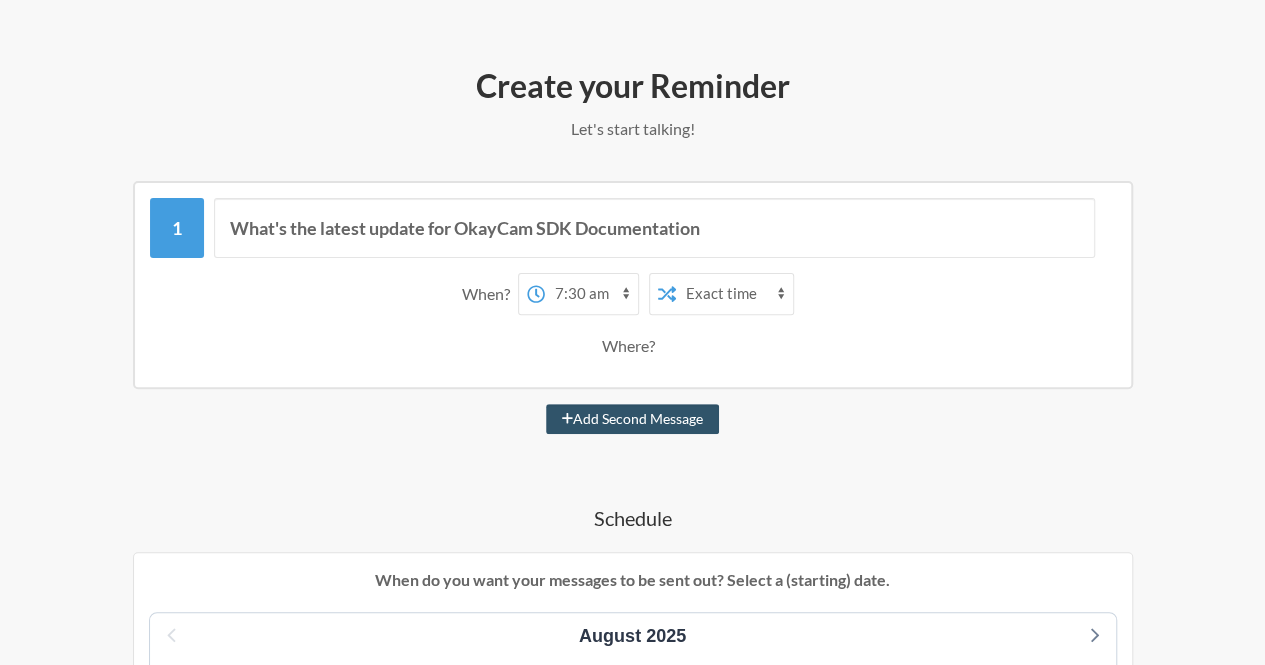 select on "10:00:00" 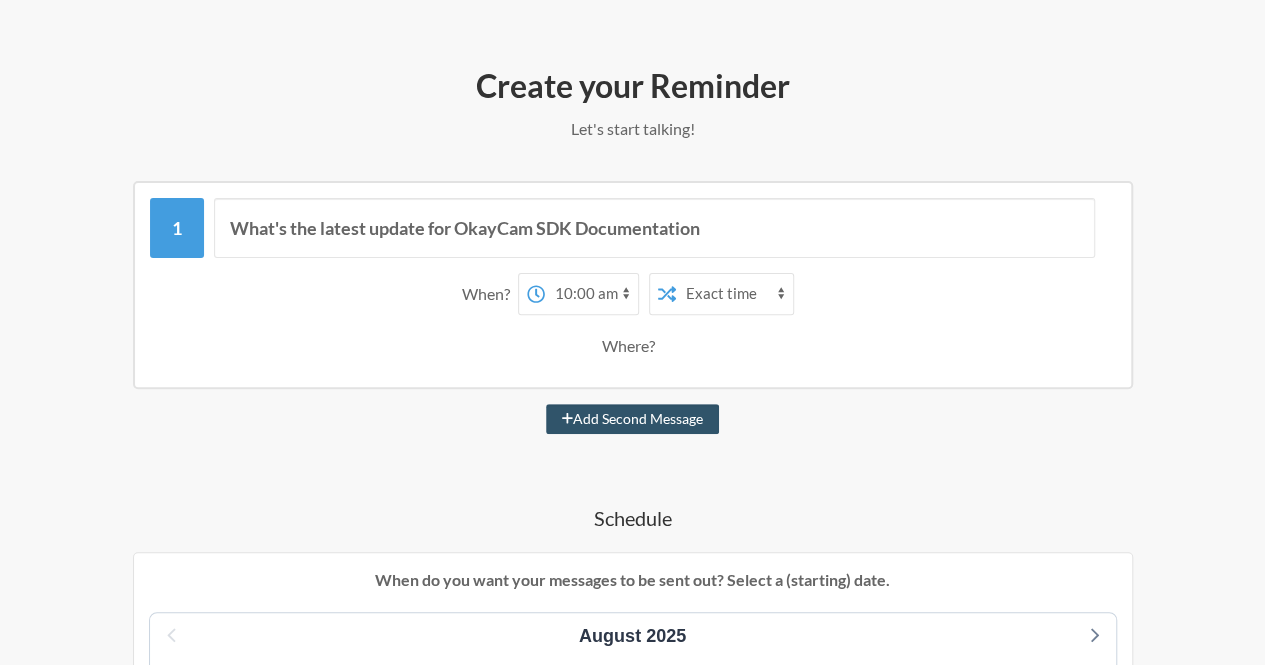 click on "12:00 am 12:15 am 12:30 am 12:45 am 1:00 am 1:15 am 1:30 am 1:45 am 2:00 am 2:15 am 2:30 am 2:45 am 3:00 am 3:15 am 3:30 am 3:45 am 4:00 am 4:15 am 4:30 am 4:45 am 5:00 am 5:15 am 5:30 am 5:45 am 6:00 am 6:15 am 6:30 am 6:45 am 7:00 am 7:15 am 7:30 am 7:45 am 8:00 am 8:15 am 8:30 am 8:45 am 9:00 am 9:15 am 9:30 am 9:45 am 10:00 am 10:15 am 10:30 am 10:45 am 11:00 am 11:15 am 11:30 am 11:45 am 12:00 pm 12:15 pm 12:30 pm 12:45 pm 1:00 pm 1:15 pm 1:30 pm 1:45 pm 2:00 pm 2:15 pm 2:30 pm 2:45 pm 3:00 pm 3:15 pm 3:30 pm 3:45 pm 4:00 pm 4:15 pm 4:30 pm 4:45 pm 5:00 pm 5:15 pm 5:30 pm 5:45 pm 6:00 pm 6:15 pm 6:30 pm 6:45 pm 7:00 pm 7:15 pm 7:30 pm 7:45 pm 8:00 pm 8:15 pm 8:30 pm 8:45 pm 9:00 pm 9:15 pm 9:30 pm 9:45 pm 10:00 pm 10:15 pm 10:30 pm 10:45 pm 11:00 pm 11:15 pm 11:30 pm 11:45 pm" at bounding box center (591, 294) 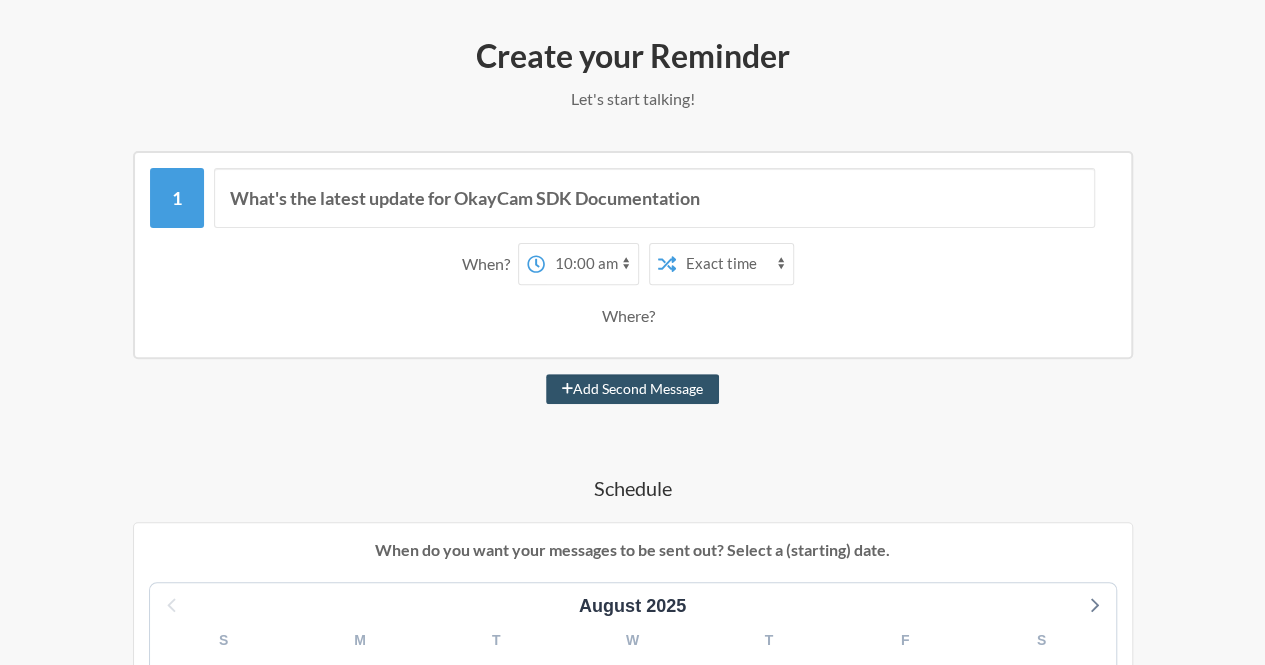 scroll, scrollTop: 200, scrollLeft: 0, axis: vertical 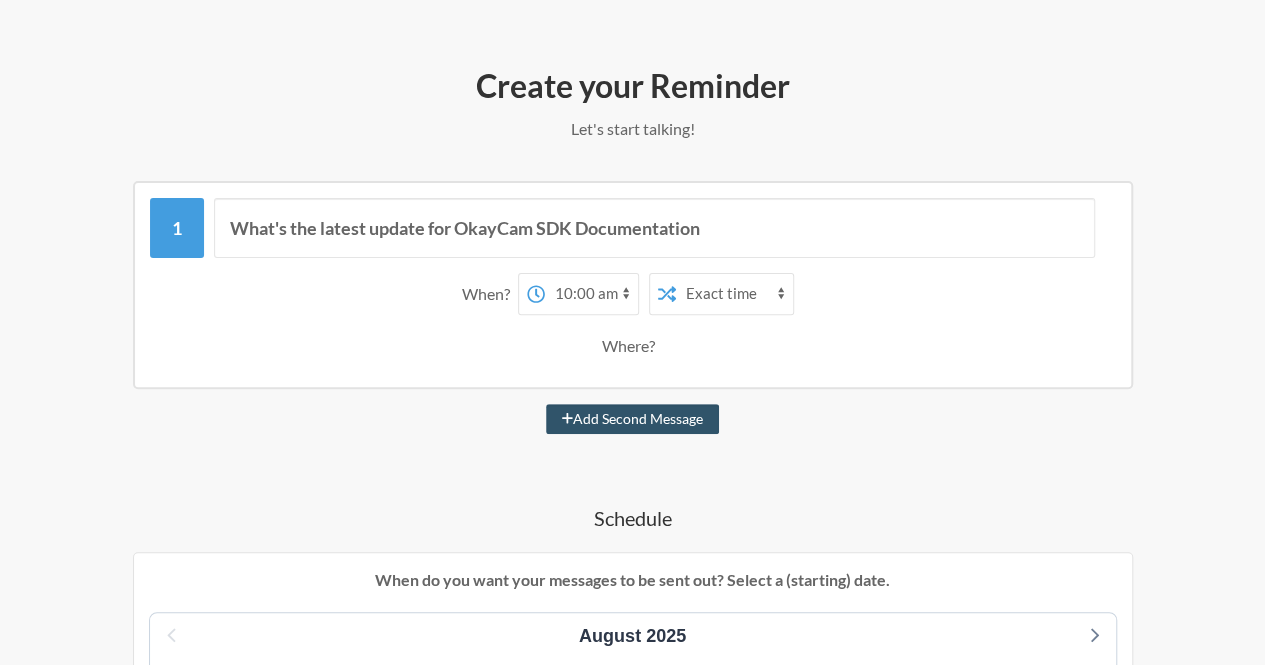 click on "Where?" at bounding box center (632, 346) 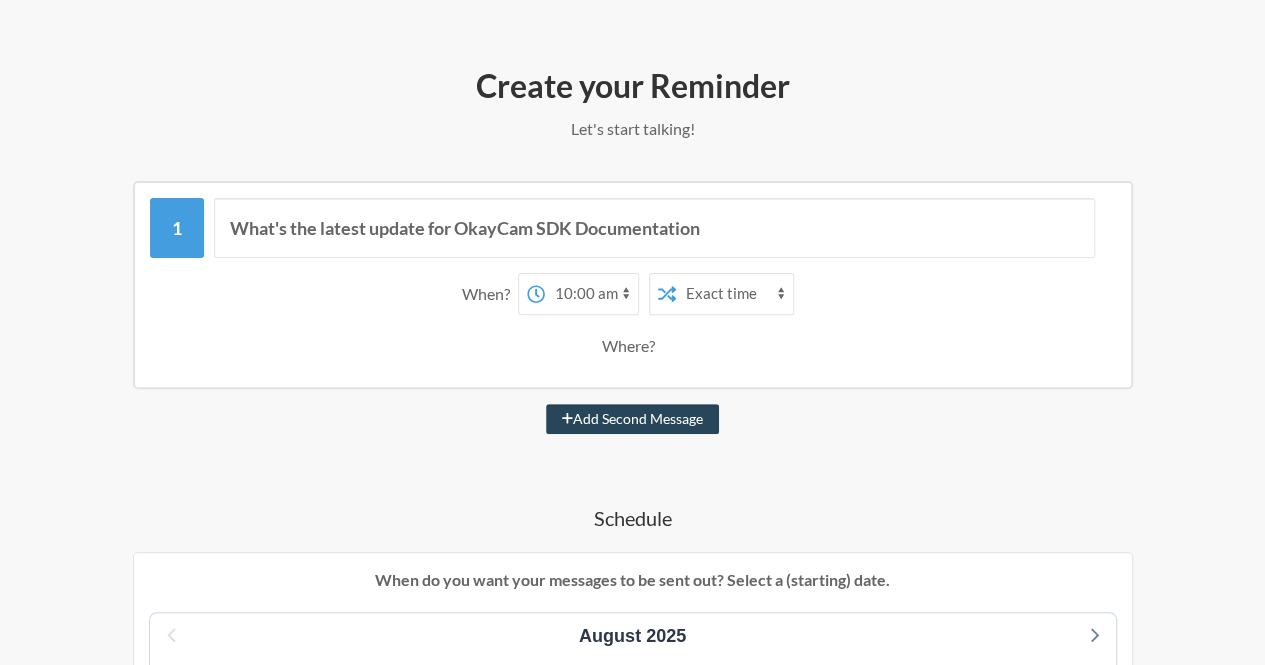 click on "Add Second Message" at bounding box center [632, 419] 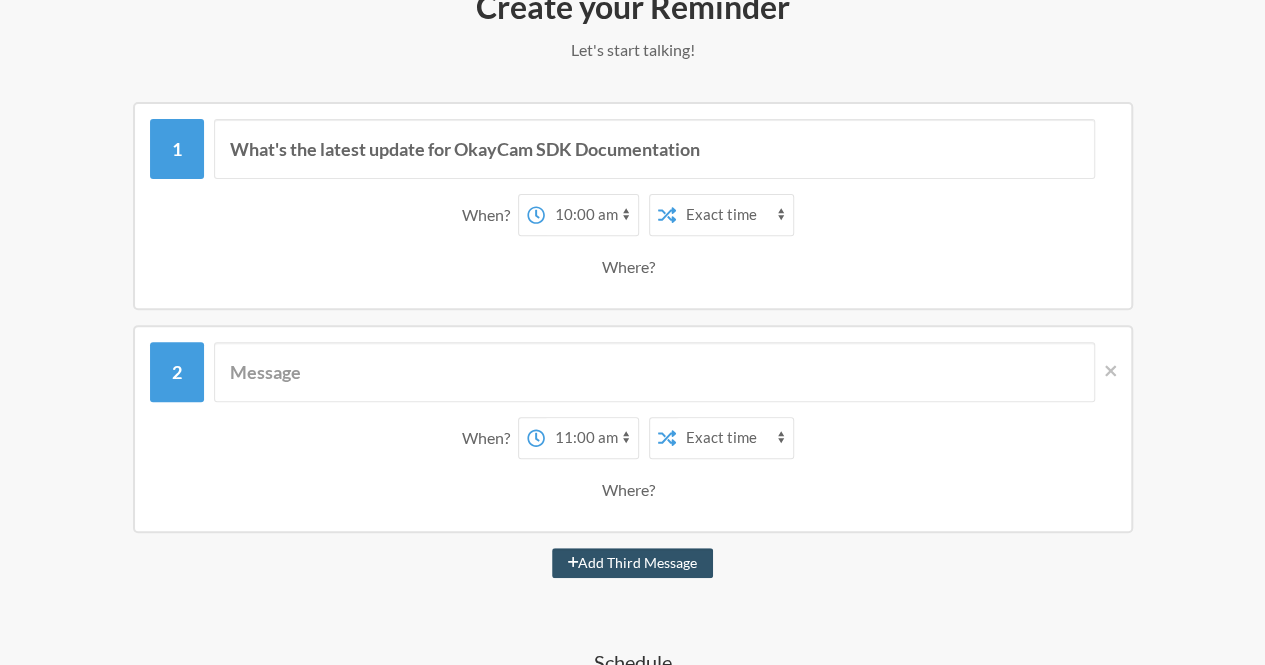 scroll, scrollTop: 400, scrollLeft: 0, axis: vertical 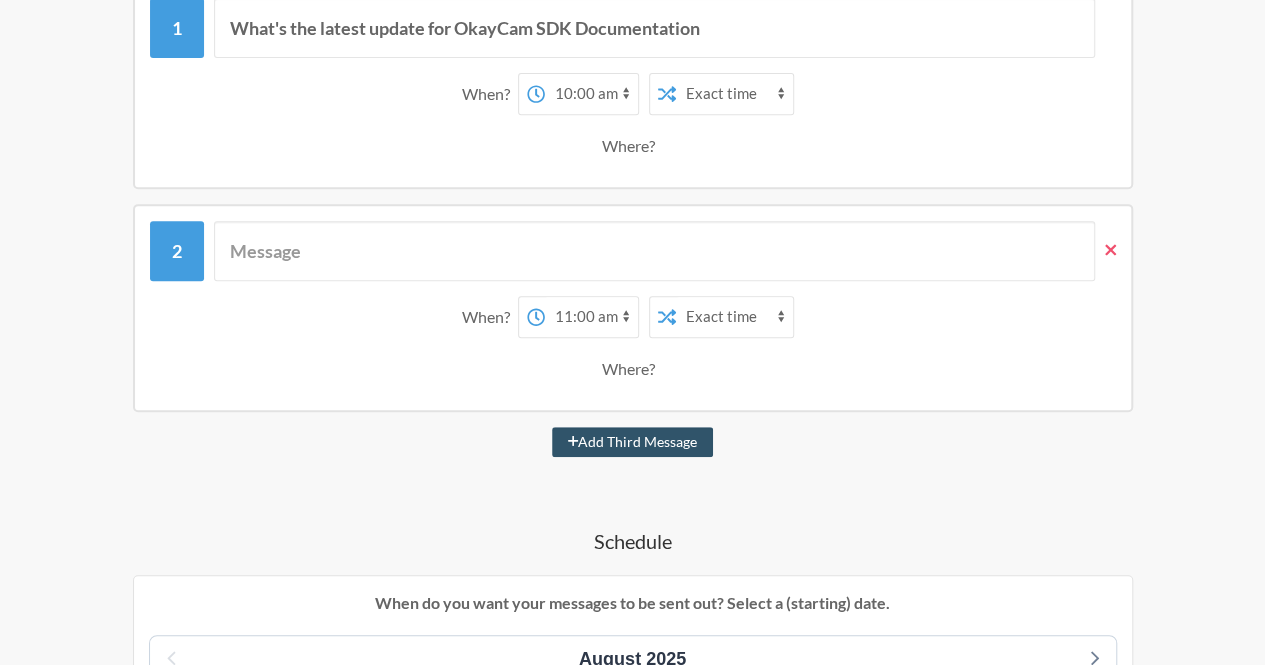 click 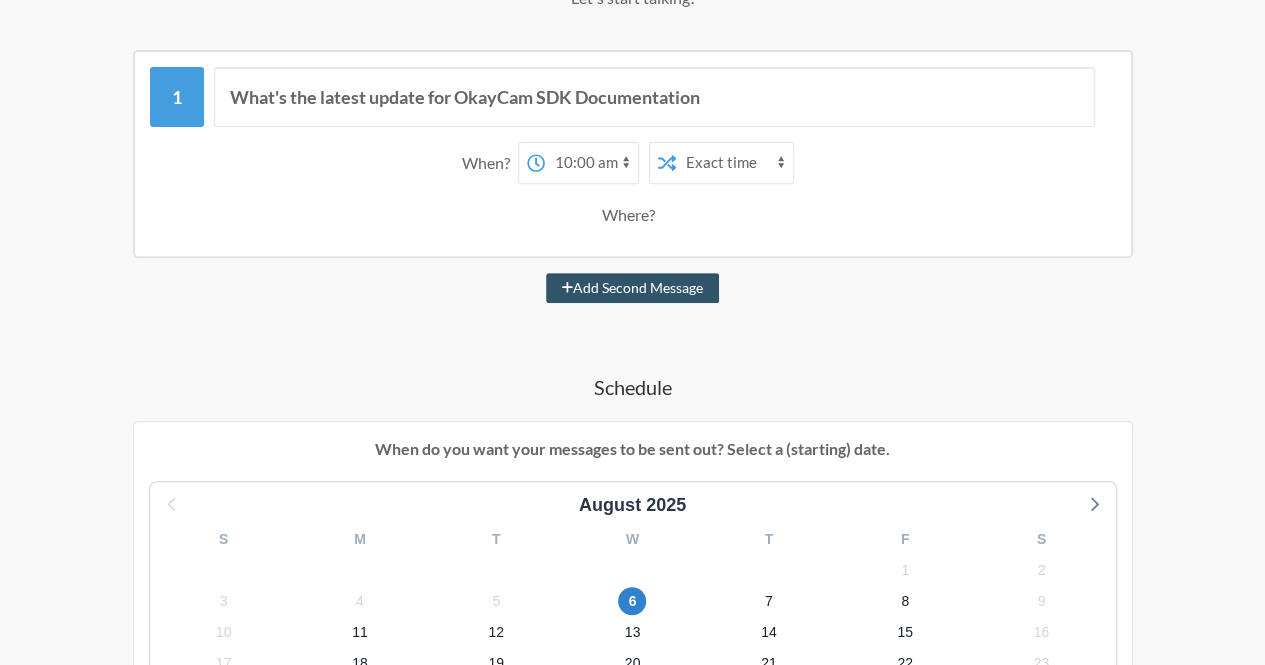 scroll, scrollTop: 300, scrollLeft: 0, axis: vertical 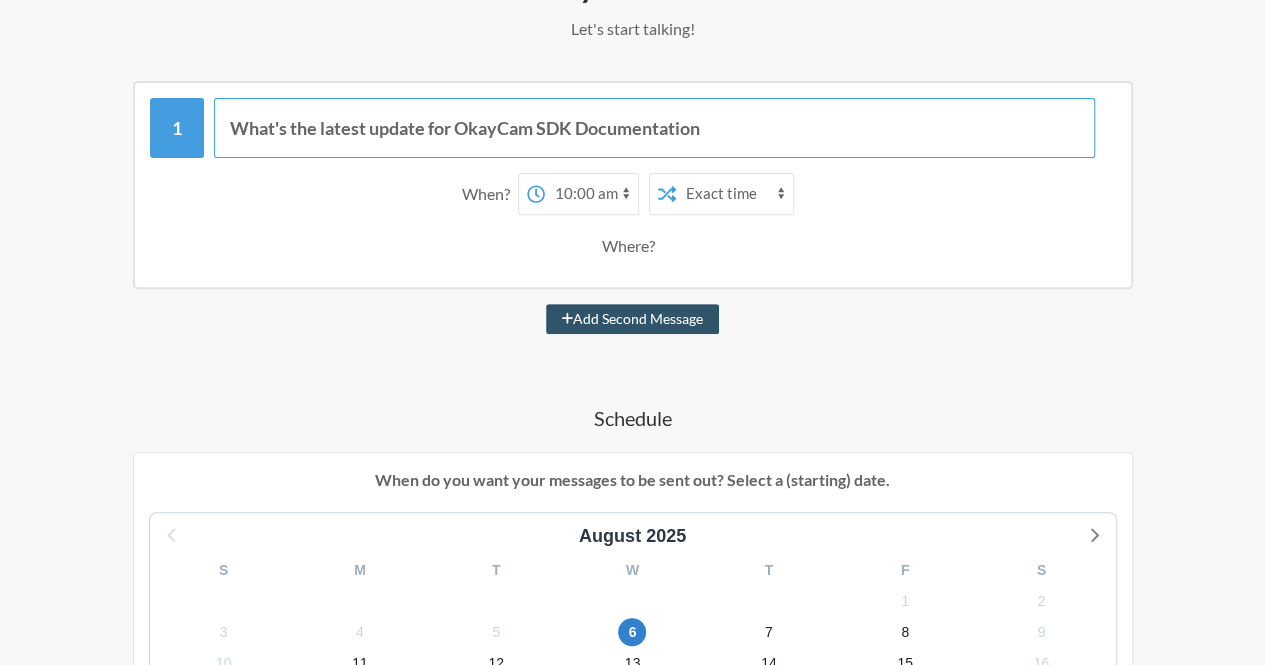 click on "What's the latest update for OkayCam SDK Documentation" at bounding box center (654, 128) 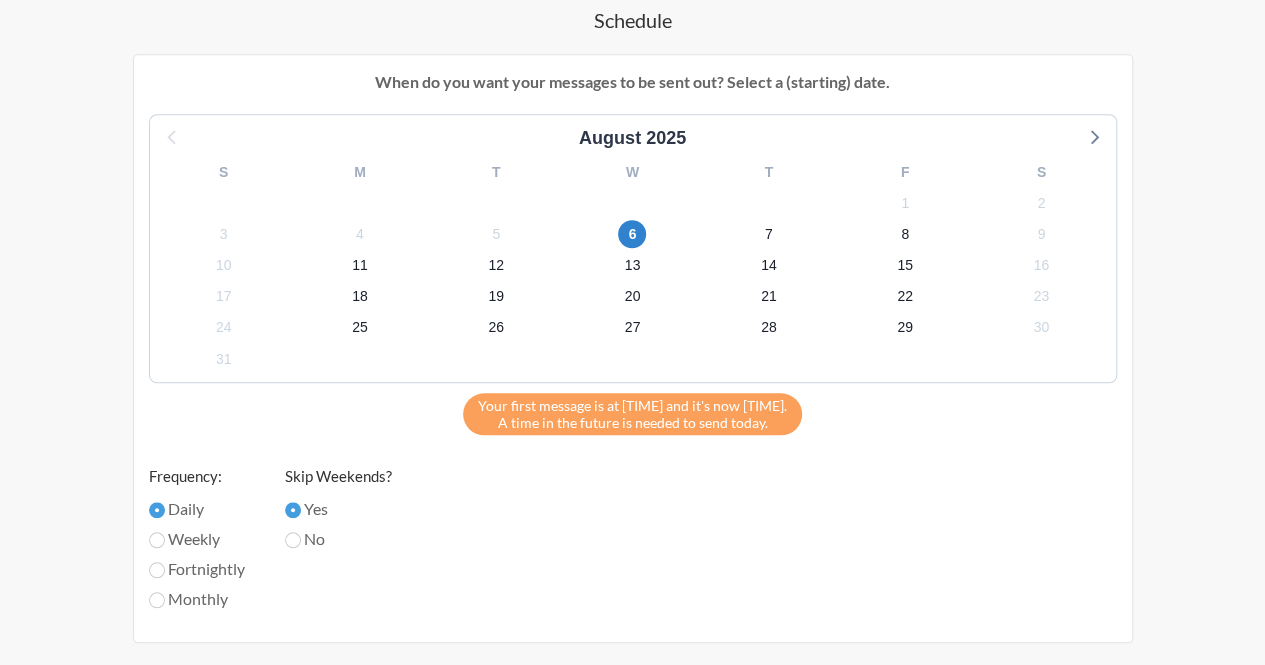 scroll, scrollTop: 700, scrollLeft: 0, axis: vertical 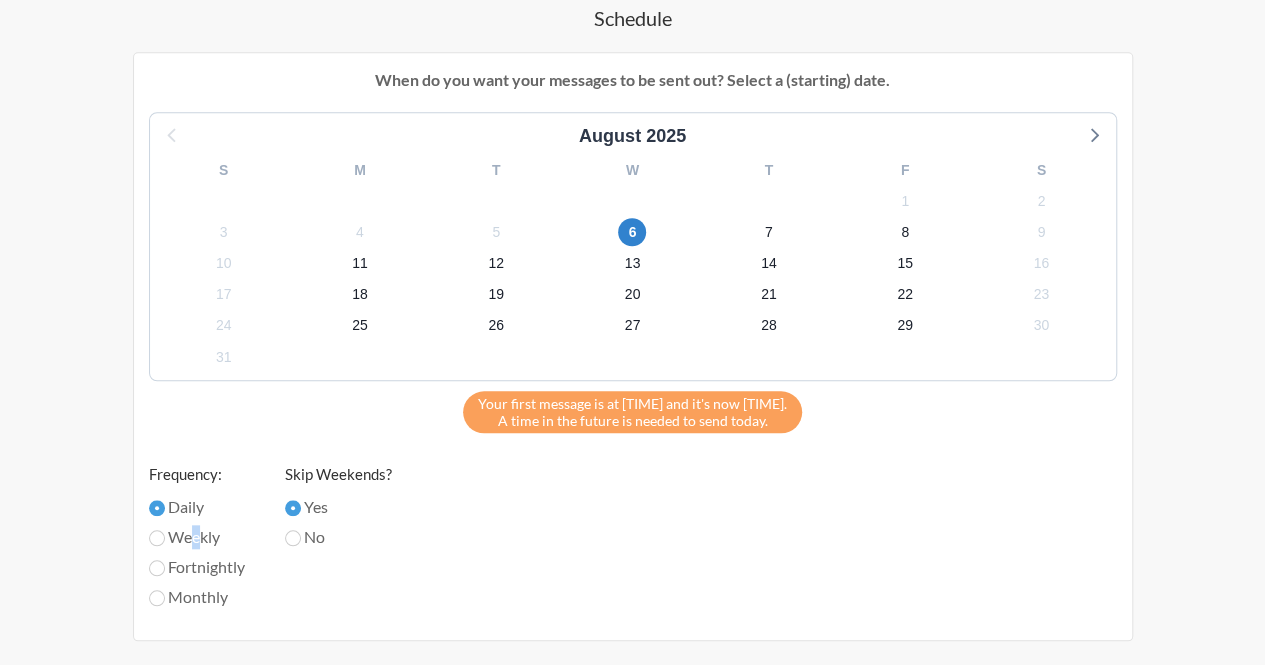 click on "Weekly" at bounding box center [197, 537] 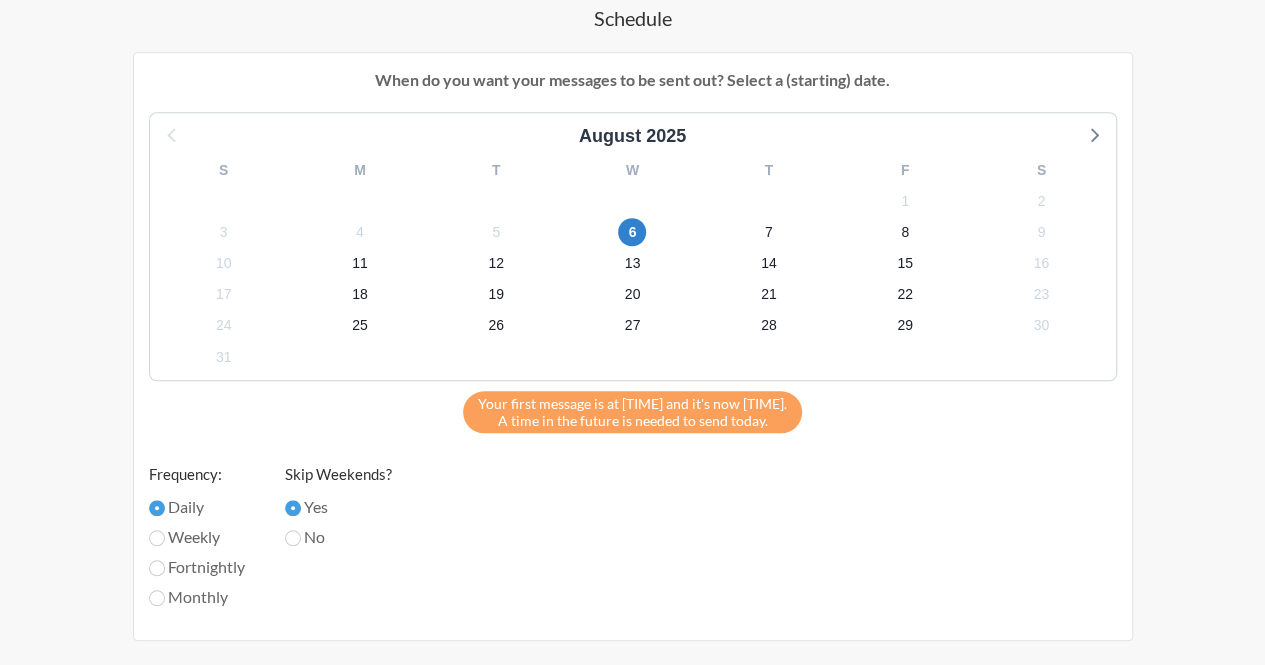 click on "Weekly" at bounding box center (197, 537) 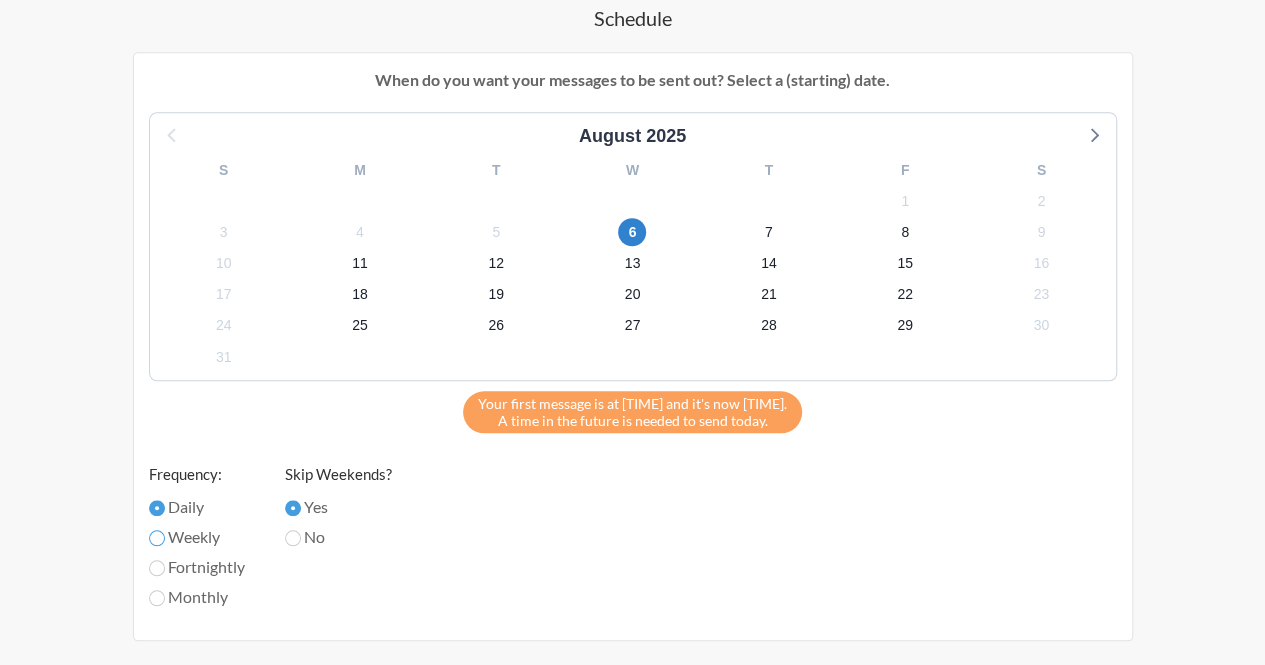 click on "Weekly" at bounding box center [157, 538] 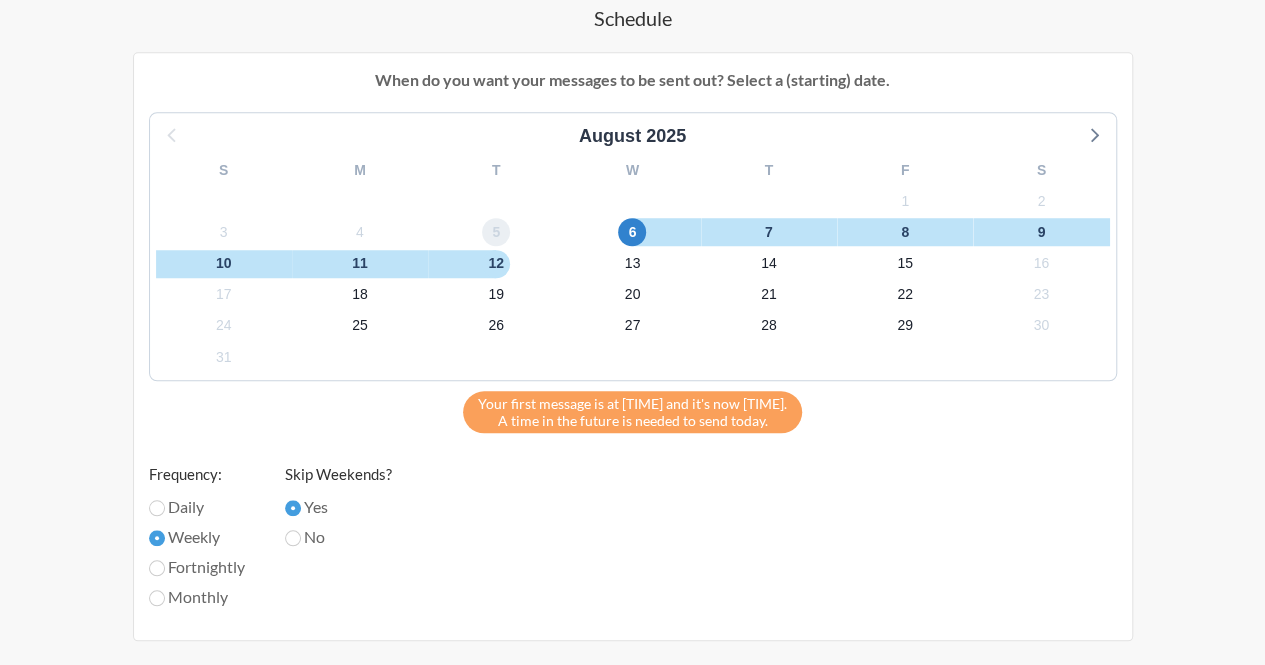 click on "5" at bounding box center (496, 232) 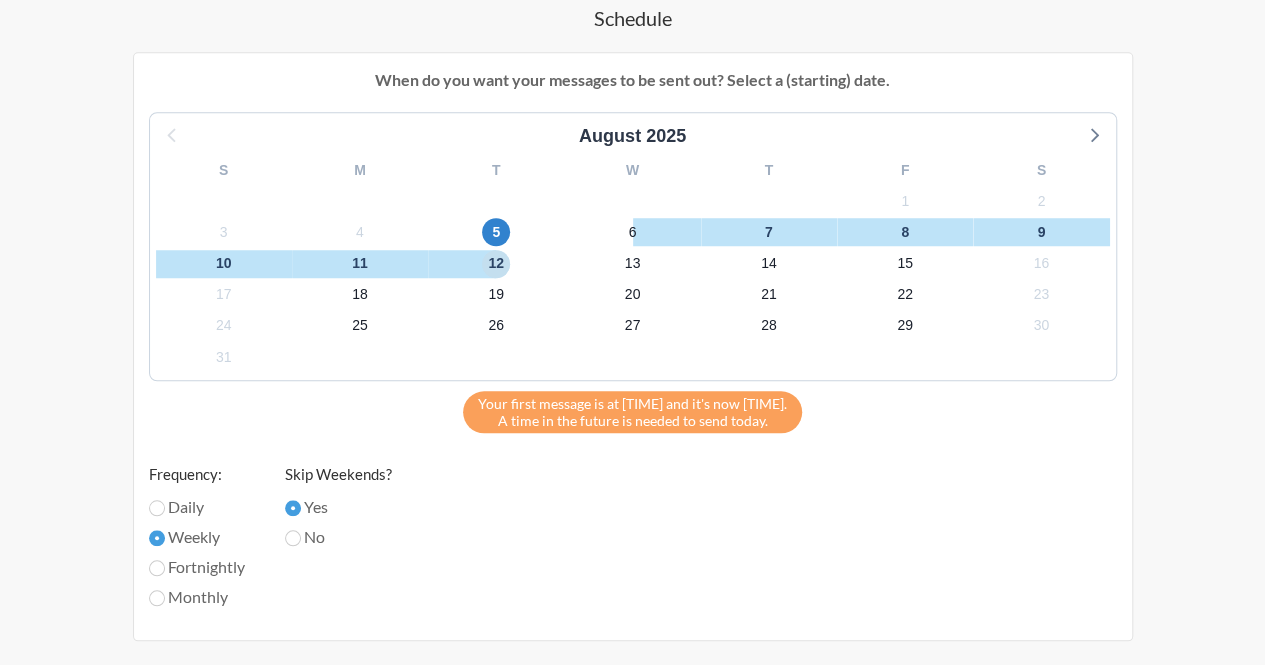 click on "12" at bounding box center [496, 264] 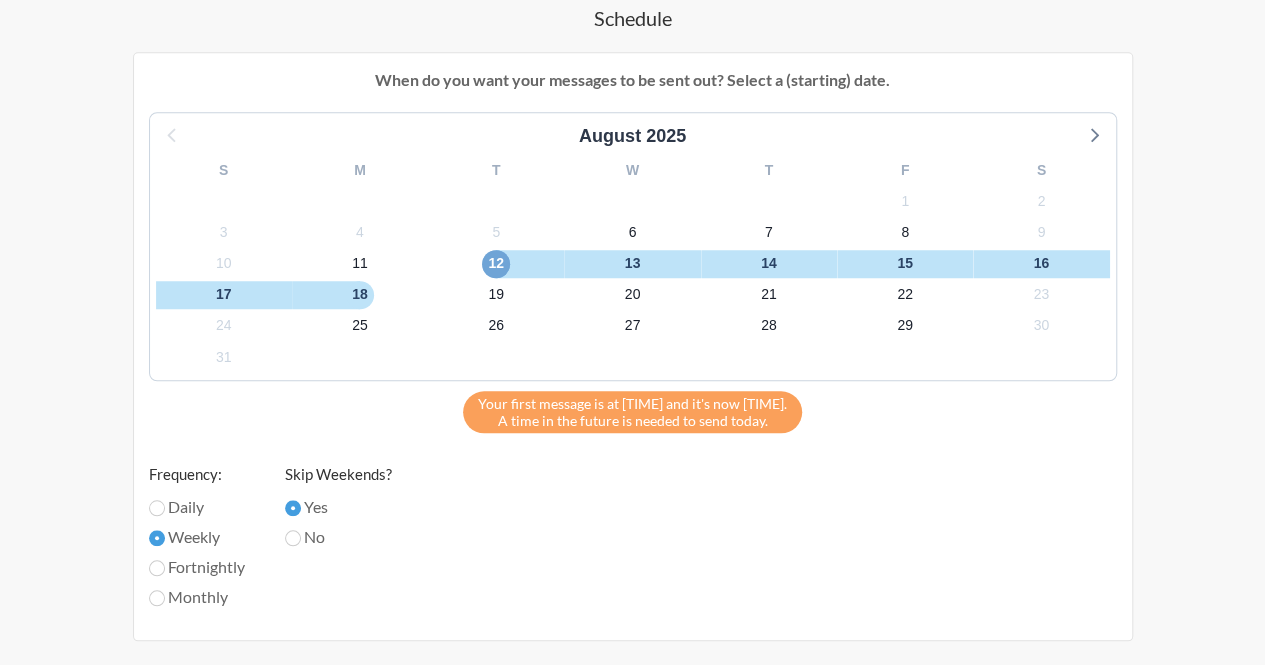 click on "12" at bounding box center (496, 264) 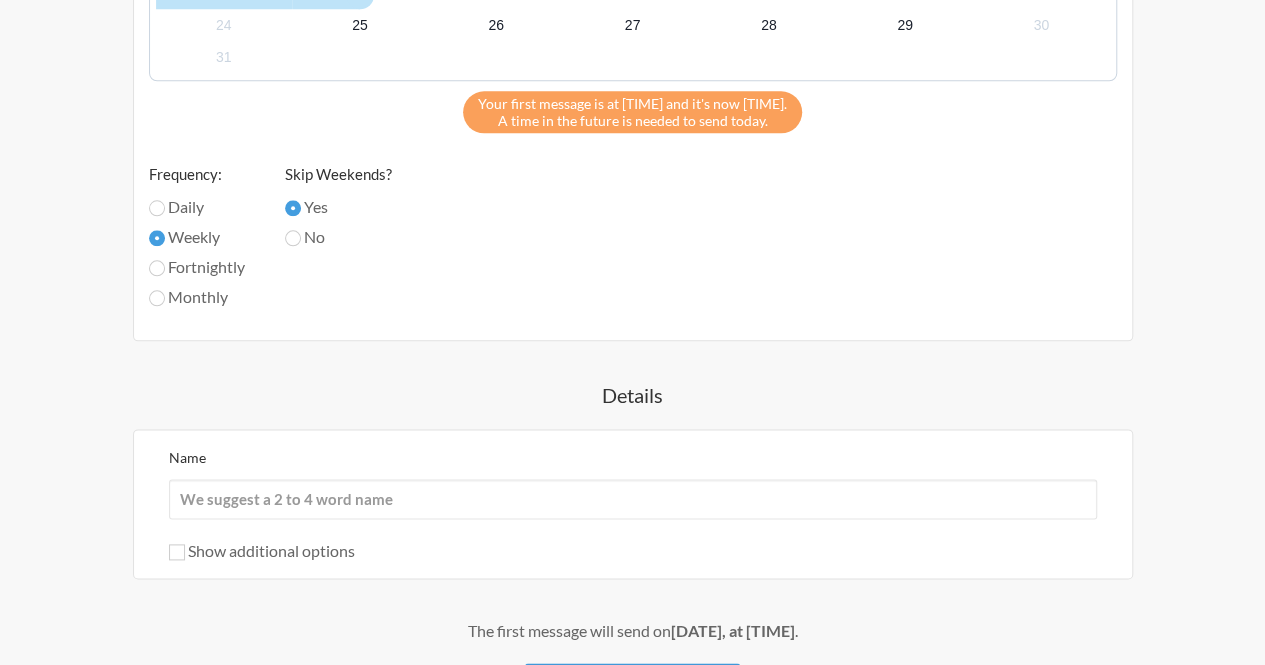scroll, scrollTop: 700, scrollLeft: 0, axis: vertical 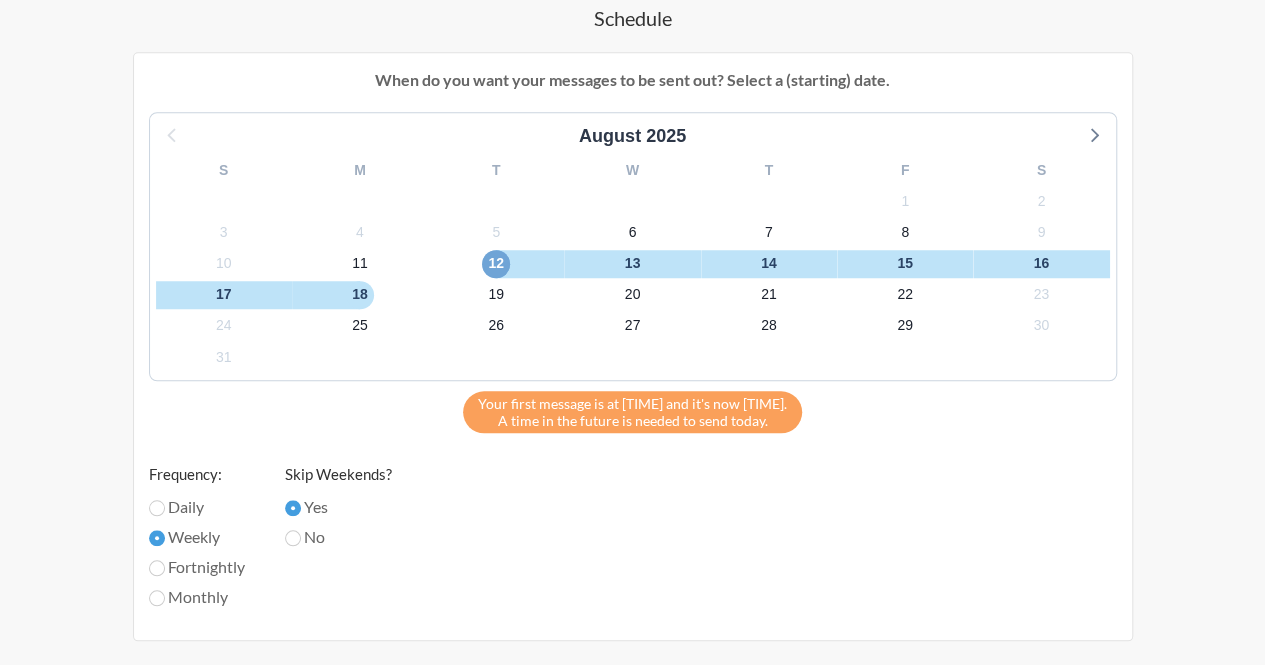 click on "12" at bounding box center (496, 264) 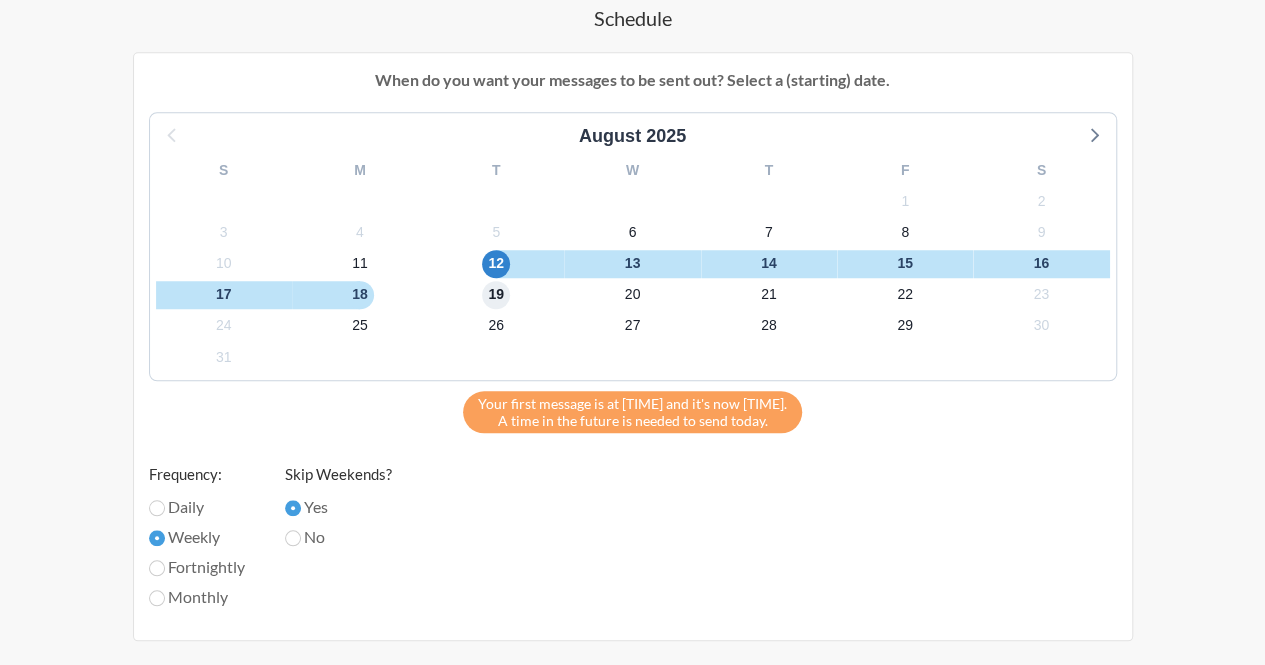 click on "19" at bounding box center [496, 295] 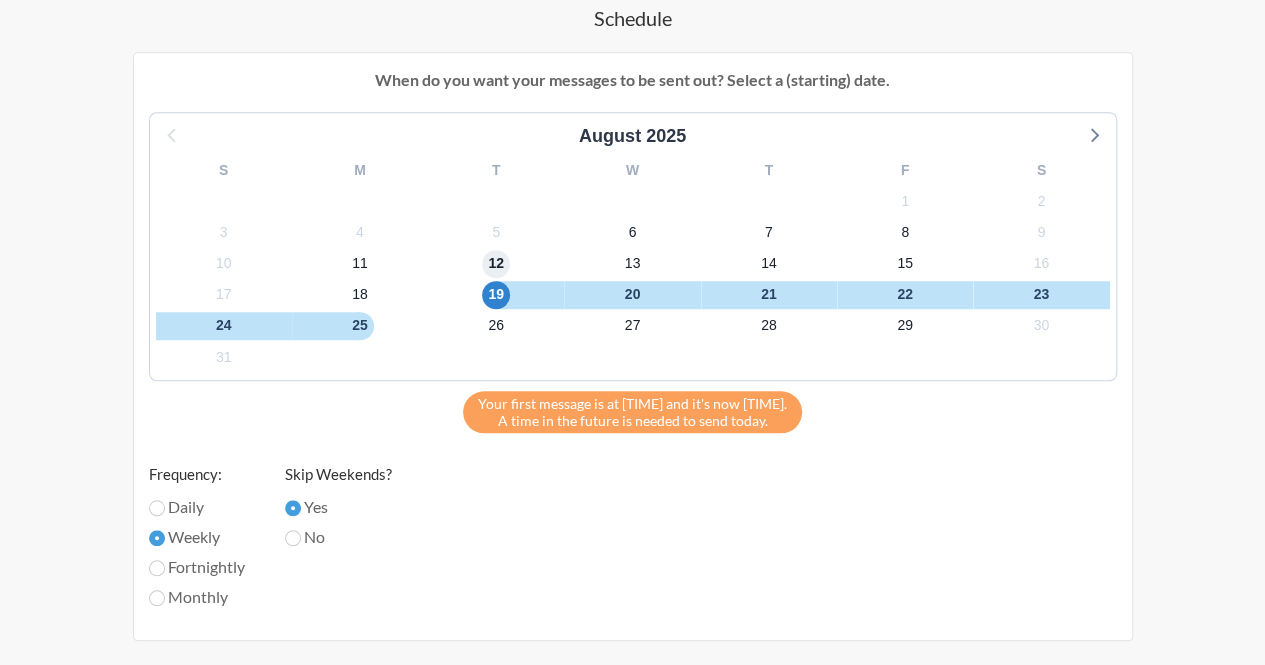 click on "12" at bounding box center (496, 264) 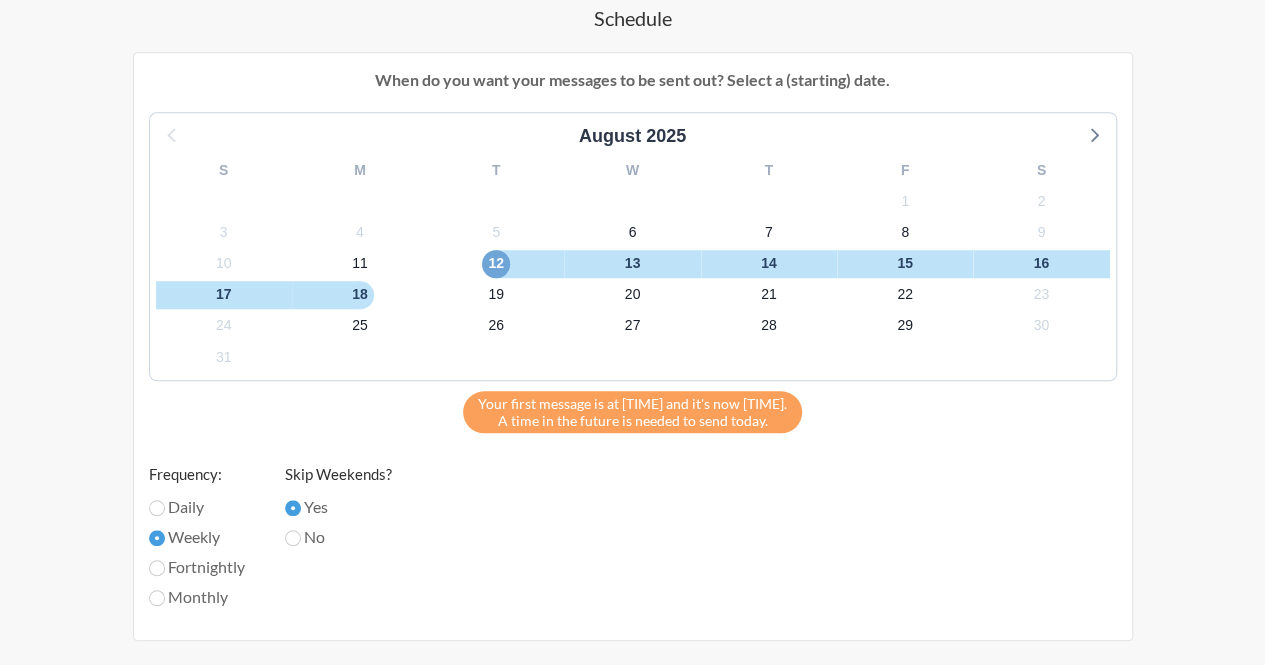 scroll, scrollTop: 1168, scrollLeft: 0, axis: vertical 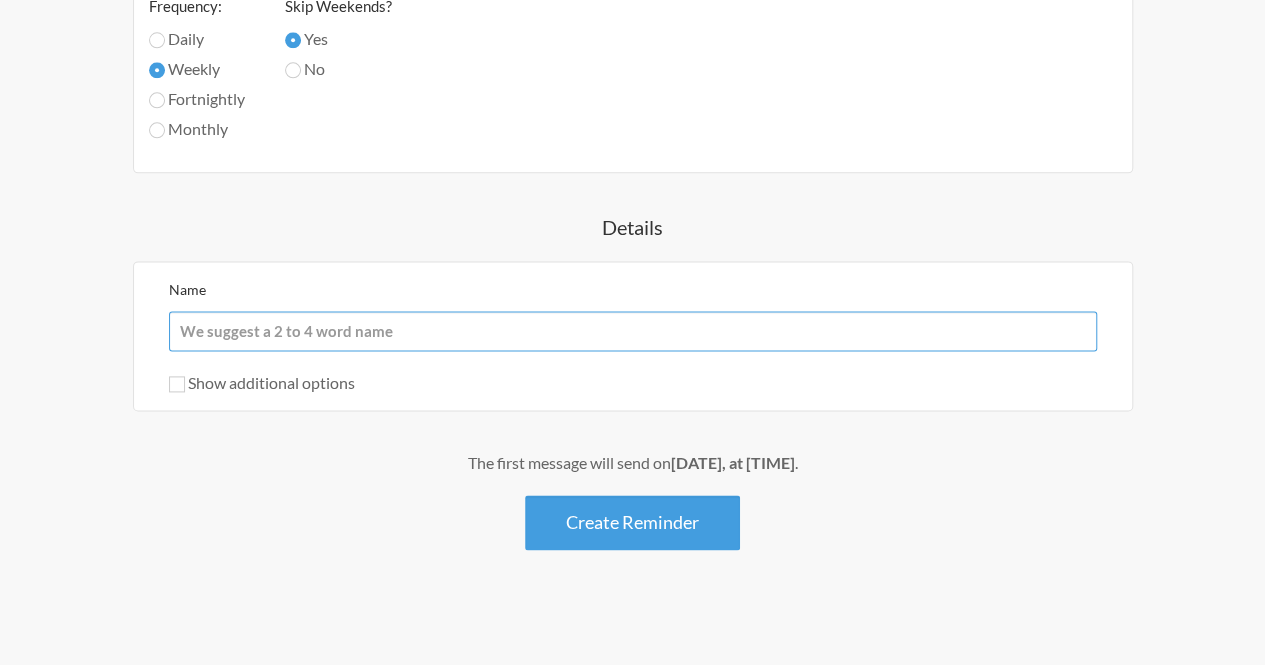 click on "Name" at bounding box center [633, 331] 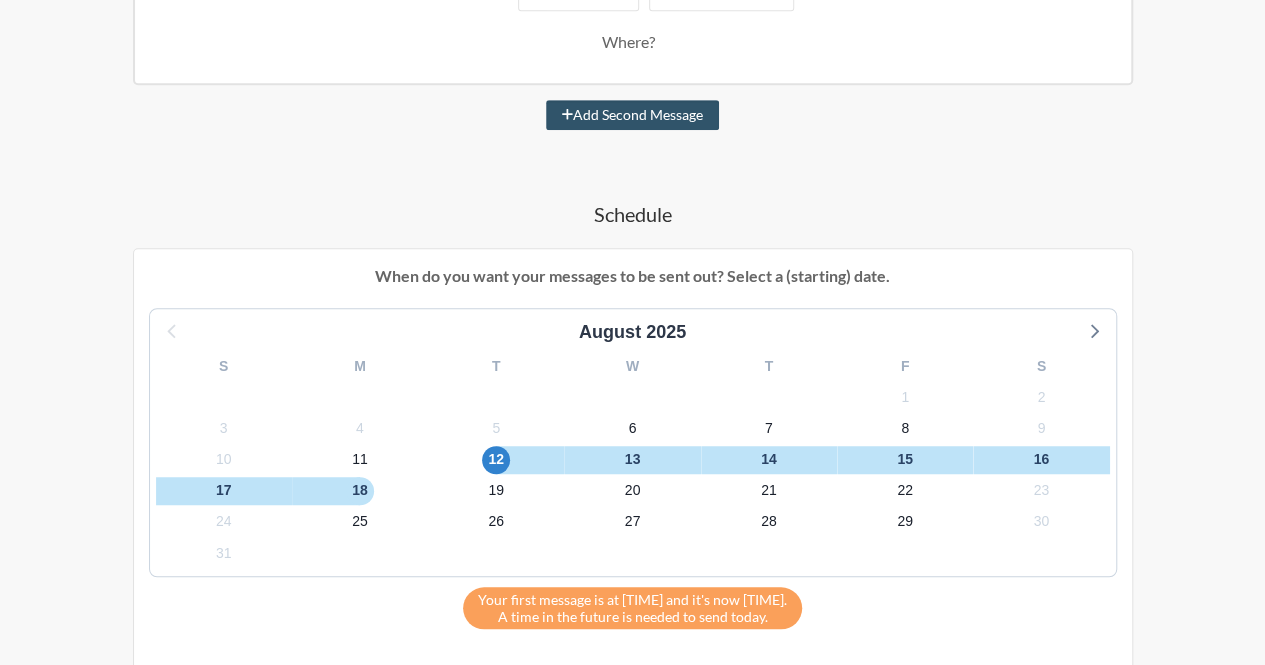 scroll, scrollTop: 568, scrollLeft: 0, axis: vertical 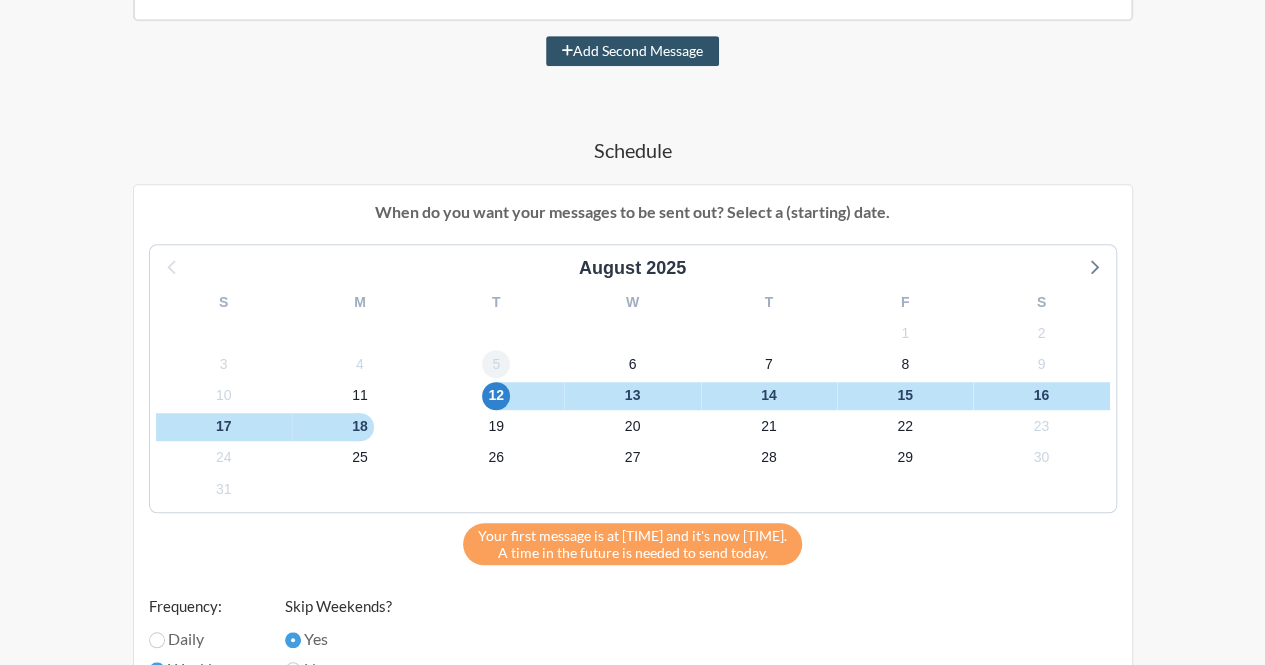 type on "Reminder Test" 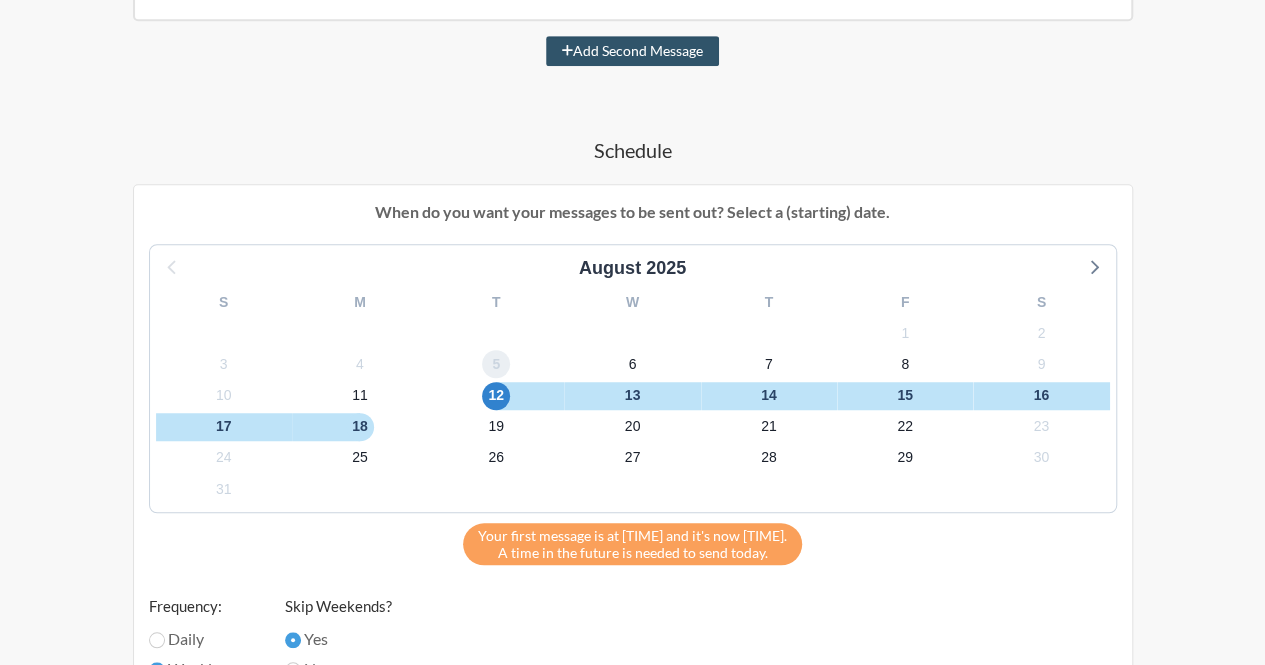 click on "5" at bounding box center (496, 364) 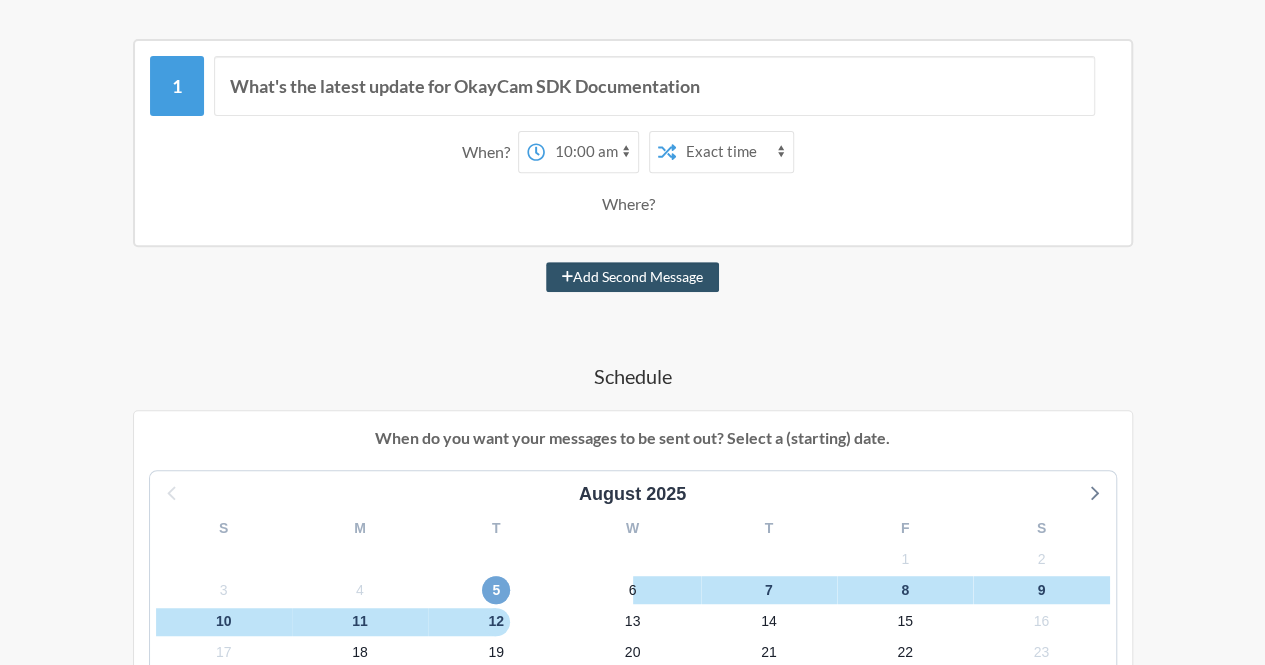 scroll, scrollTop: 0, scrollLeft: 0, axis: both 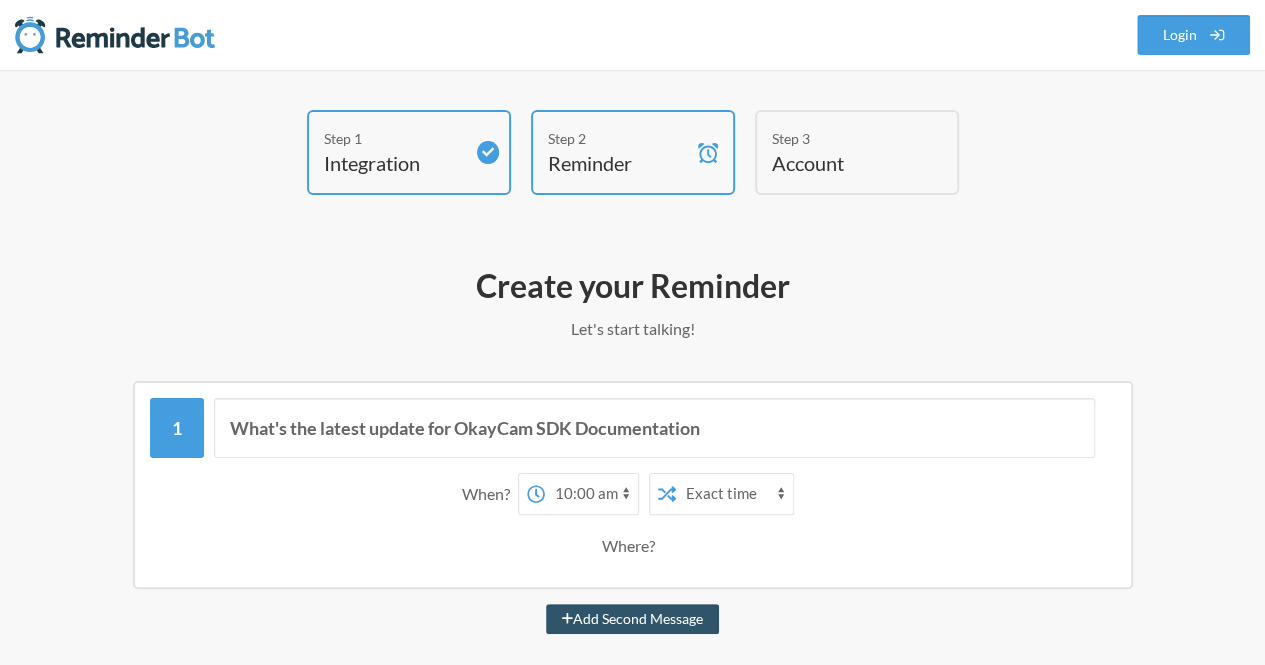 click on "12:00 am 12:15 am 12:30 am 12:45 am 1:00 am 1:15 am 1:30 am 1:45 am 2:00 am 2:15 am 2:30 am 2:45 am 3:00 am 3:15 am 3:30 am 3:45 am 4:00 am 4:15 am 4:30 am 4:45 am 5:00 am 5:15 am 5:30 am 5:45 am 6:00 am 6:15 am 6:30 am 6:45 am 7:00 am 7:15 am 7:30 am 7:45 am 8:00 am 8:15 am 8:30 am 8:45 am 9:00 am 9:15 am 9:30 am 9:45 am 10:00 am 10:15 am 10:30 am 10:45 am 11:00 am 11:15 am 11:30 am 11:45 am 12:00 pm 12:15 pm 12:30 pm 12:45 pm 1:00 pm 1:15 pm 1:30 pm 1:45 pm 2:00 pm 2:15 pm 2:30 pm 2:45 pm 3:00 pm 3:15 pm 3:30 pm 3:45 pm 4:00 pm 4:15 pm 4:30 pm 4:45 pm 5:00 pm 5:15 pm 5:30 pm 5:45 pm 6:00 pm 6:15 pm 6:30 pm 6:45 pm 7:00 pm 7:15 pm 7:30 pm 7:45 pm 8:00 pm 8:15 pm 8:30 pm 8:45 pm 9:00 pm 9:15 pm 9:30 pm 9:45 pm 10:00 pm 10:15 pm 10:30 pm 10:45 pm 11:00 pm 11:15 pm 11:30 pm 11:45 pm" at bounding box center (591, 494) 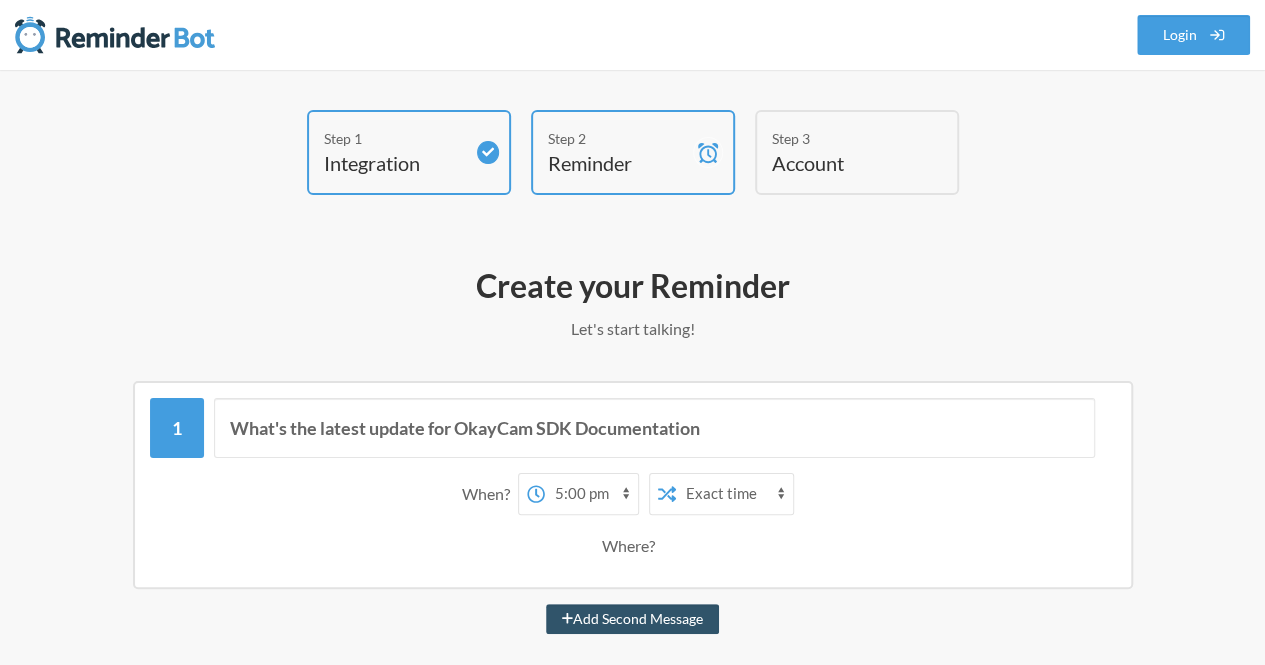 click on "12:00 am 12:15 am 12:30 am 12:45 am 1:00 am 1:15 am 1:30 am 1:45 am 2:00 am 2:15 am 2:30 am 2:45 am 3:00 am 3:15 am 3:30 am 3:45 am 4:00 am 4:15 am 4:30 am 4:45 am 5:00 am 5:15 am 5:30 am 5:45 am 6:00 am 6:15 am 6:30 am 6:45 am 7:00 am 7:15 am 7:30 am 7:45 am 8:00 am 8:15 am 8:30 am 8:45 am 9:00 am 9:15 am 9:30 am 9:45 am 10:00 am 10:15 am 10:30 am 10:45 am 11:00 am 11:15 am 11:30 am 11:45 am 12:00 pm 12:15 pm 12:30 pm 12:45 pm 1:00 pm 1:15 pm 1:30 pm 1:45 pm 2:00 pm 2:15 pm 2:30 pm 2:45 pm 3:00 pm 3:15 pm 3:30 pm 3:45 pm 4:00 pm 4:15 pm 4:30 pm 4:45 pm 5:00 pm 5:15 pm 5:30 pm 5:45 pm 6:00 pm 6:15 pm 6:30 pm 6:45 pm 7:00 pm 7:15 pm 7:30 pm 7:45 pm 8:00 pm 8:15 pm 8:30 pm 8:45 pm 9:00 pm 9:15 pm 9:30 pm 9:45 pm 10:00 pm 10:15 pm 10:30 pm 10:45 pm 11:00 pm 11:15 pm 11:30 pm 11:45 pm" at bounding box center [591, 494] 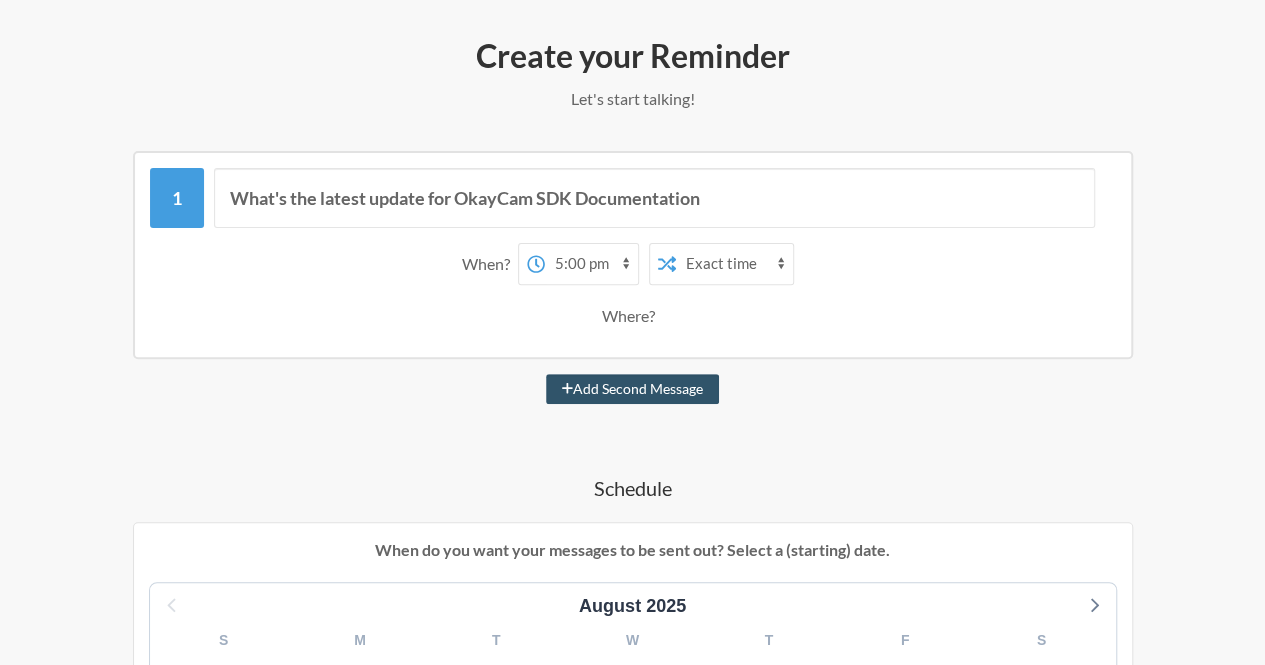 scroll, scrollTop: 700, scrollLeft: 0, axis: vertical 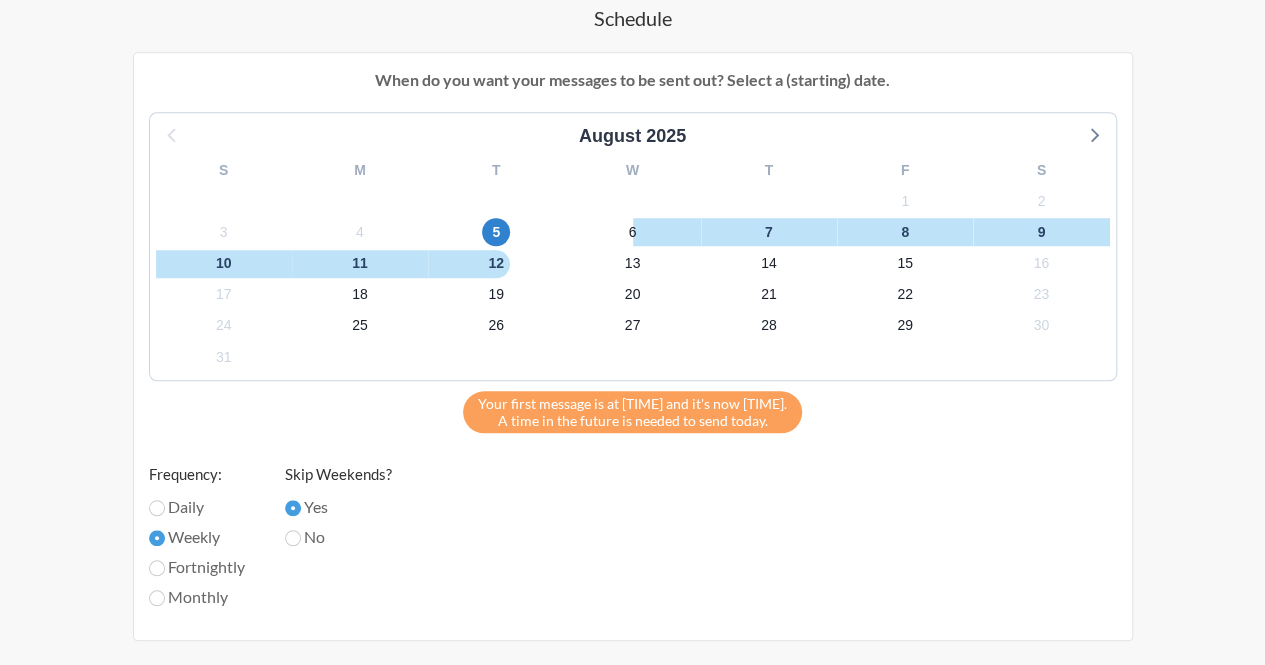 click on "[DATE] S M T W T F S 27 28 29 30 31 1 2 3 4 5 6 7 8 9 10 11 12 13 14 15 16 17 18 19 20 21 22 23 24 25 26 27 28 29 30 31 1 2 3 4 5 6     Your first message is at [TIME] and it's now [TIME].
A time in the future is needed to send today.
Frequency:    Daily  Weekly  Fortnightly  Monthly   Skip Weekends?    Yes  No" at bounding box center (633, 369) 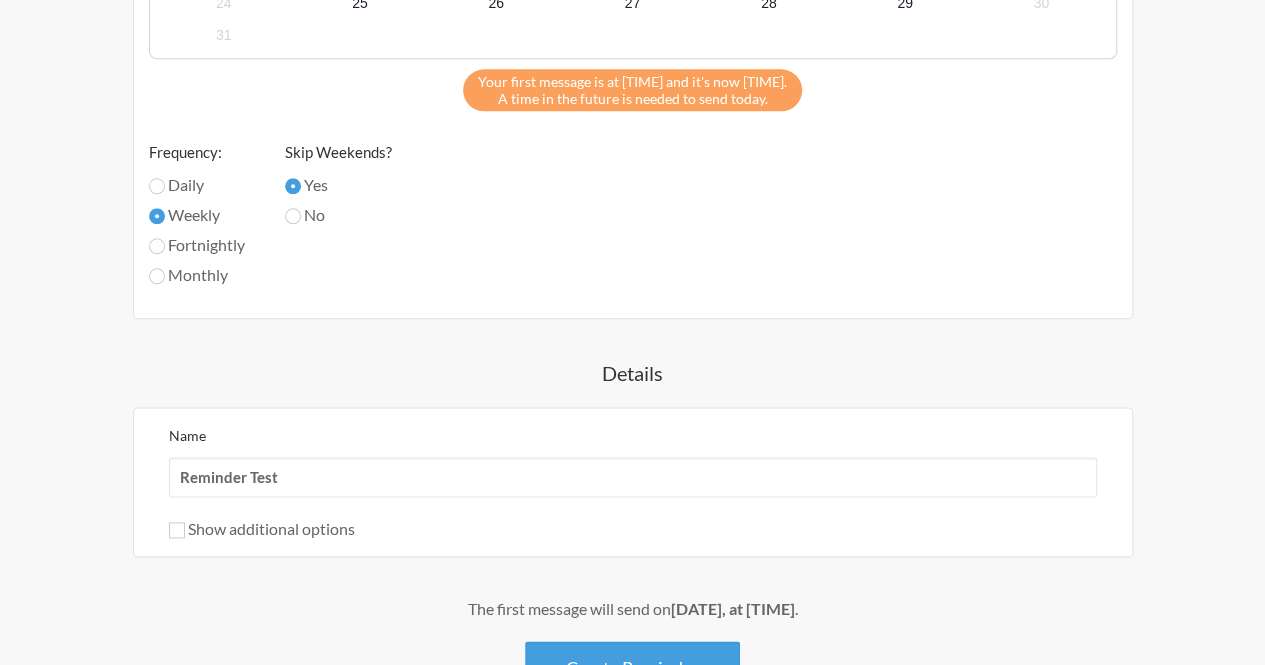 scroll, scrollTop: 1100, scrollLeft: 0, axis: vertical 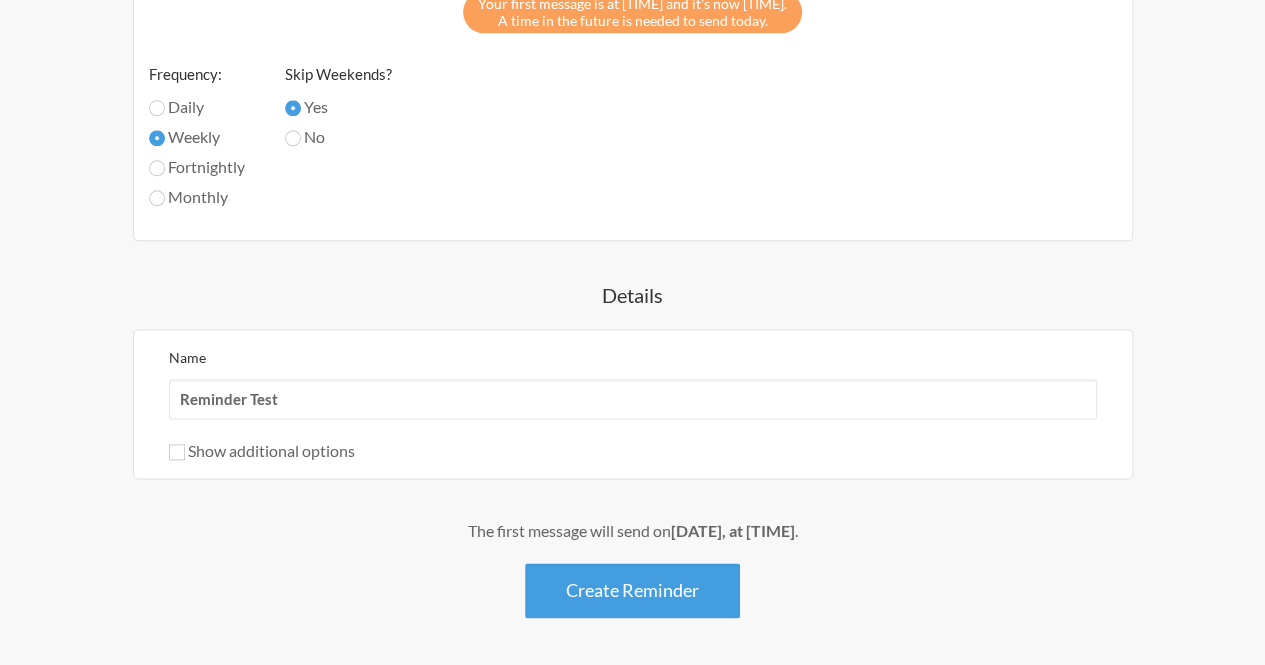 click on "Show additional options" at bounding box center (262, 450) 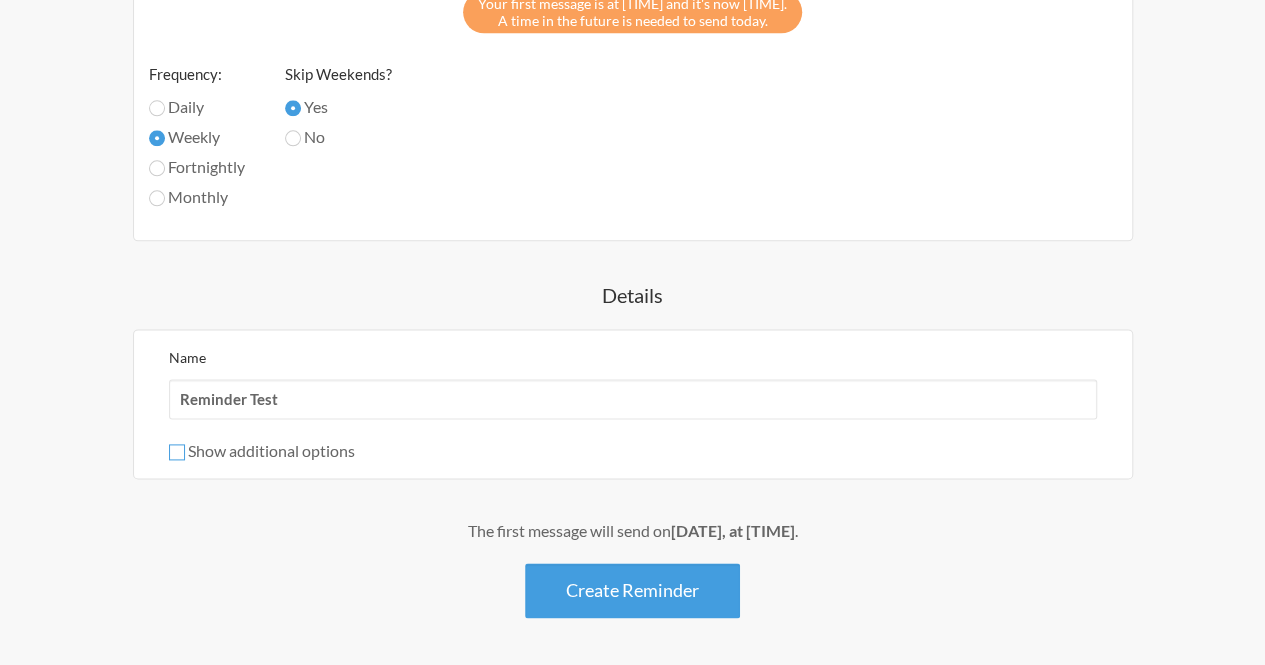 click on "Show additional options" at bounding box center [177, 452] 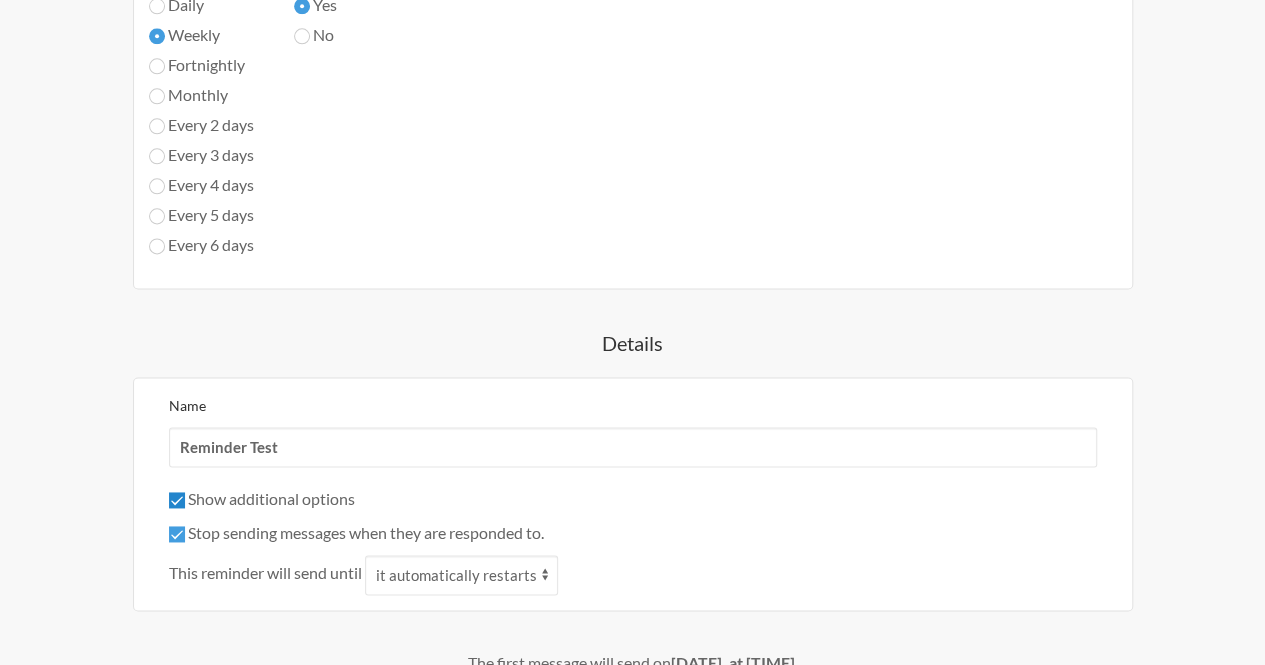 scroll, scrollTop: 1402, scrollLeft: 0, axis: vertical 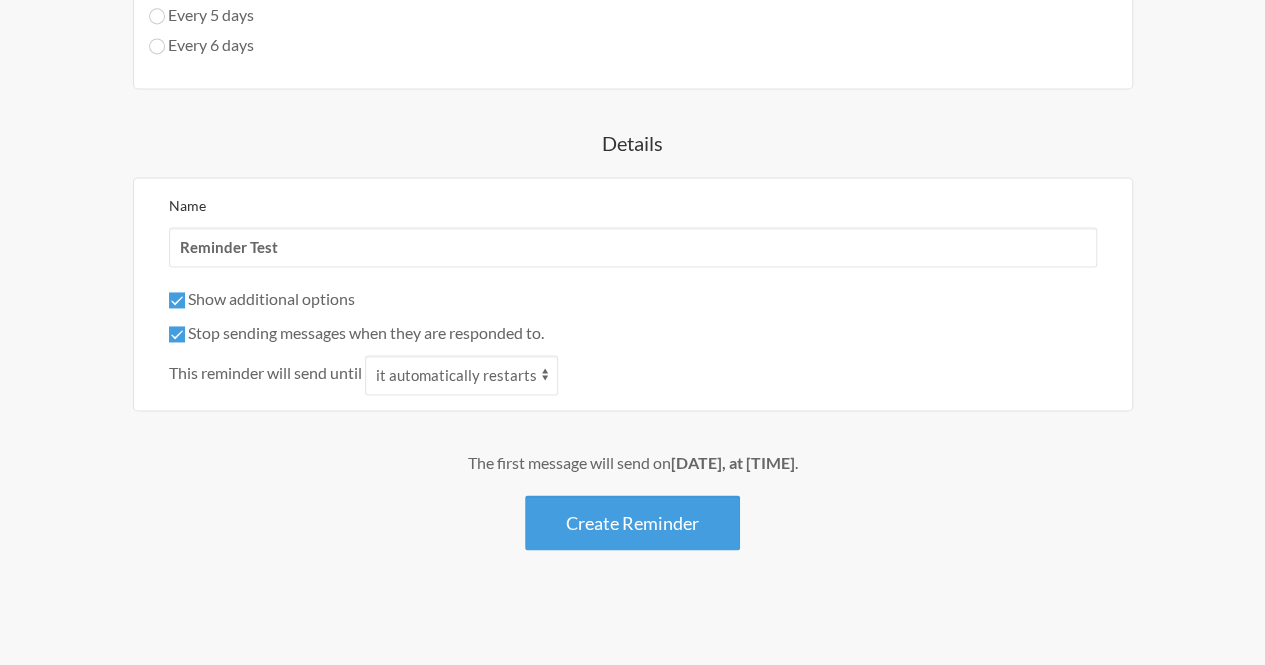 drag, startPoint x: 589, startPoint y: 512, endPoint x: 706, endPoint y: 353, distance: 197.4082 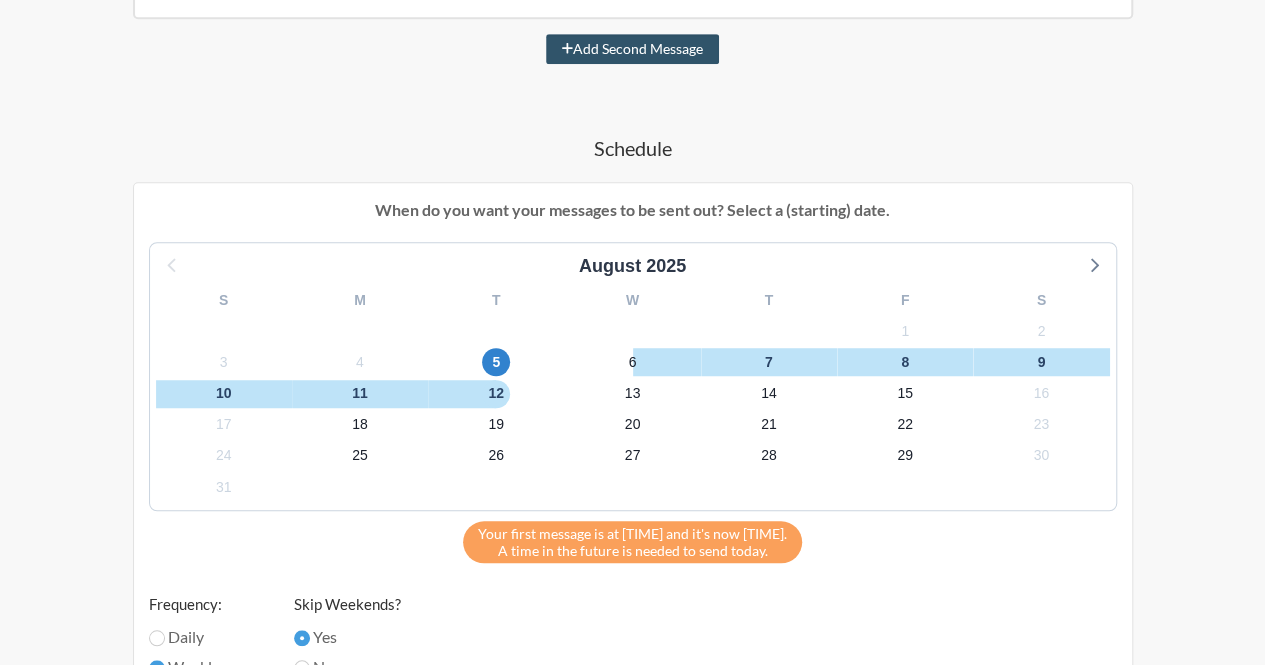 scroll, scrollTop: 602, scrollLeft: 0, axis: vertical 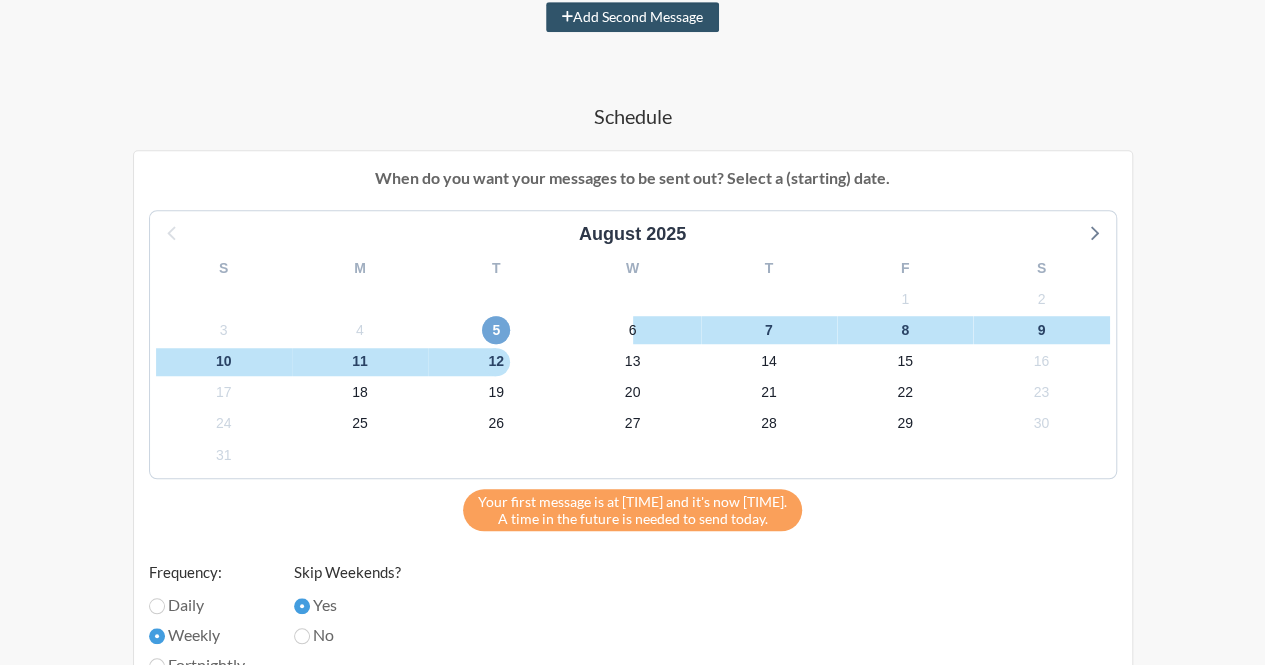click on "5" at bounding box center [496, 330] 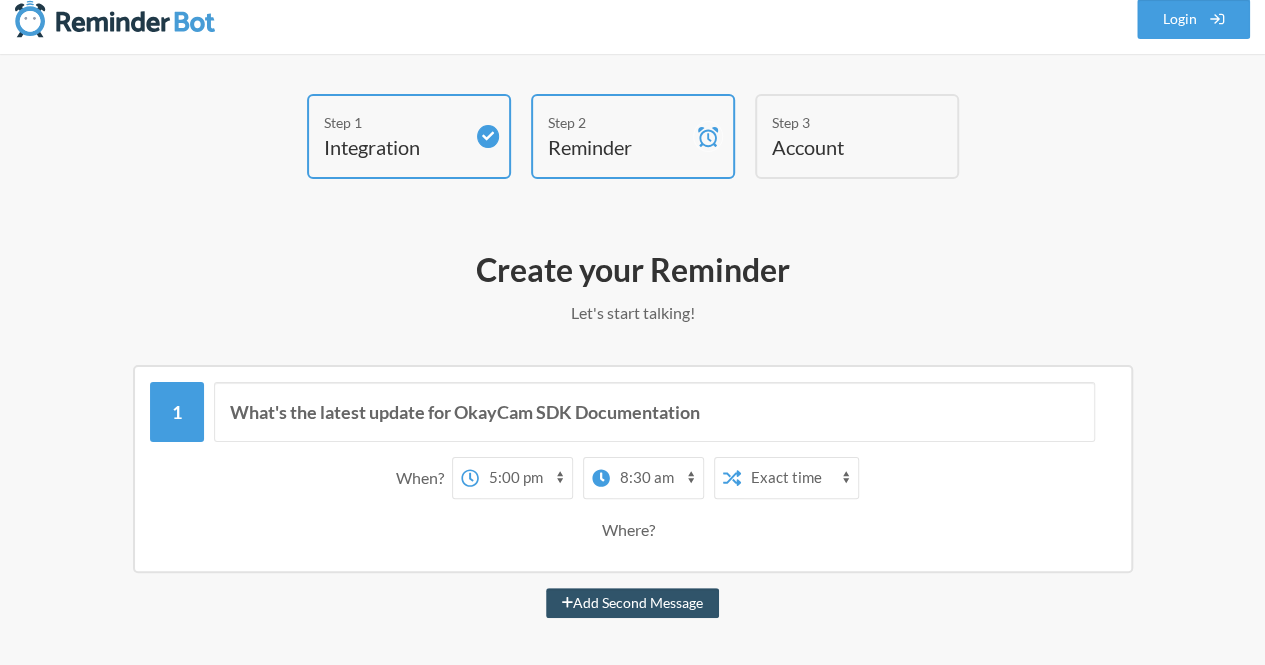 scroll, scrollTop: 2, scrollLeft: 0, axis: vertical 